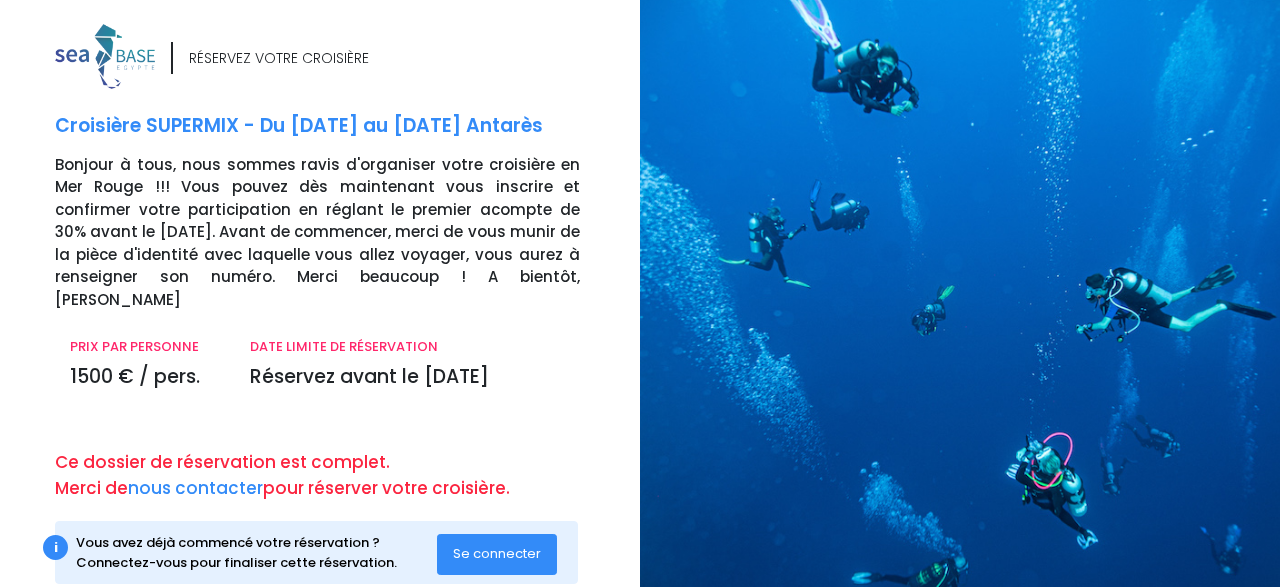 scroll, scrollTop: 0, scrollLeft: 0, axis: both 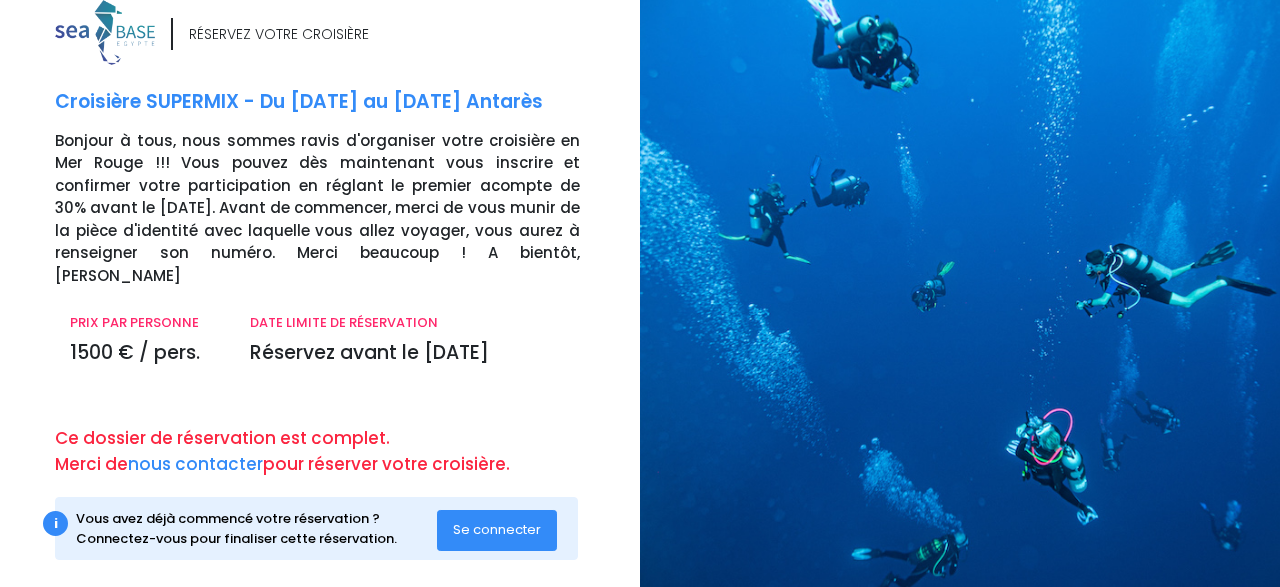 click on "Se connecter" at bounding box center [497, 529] 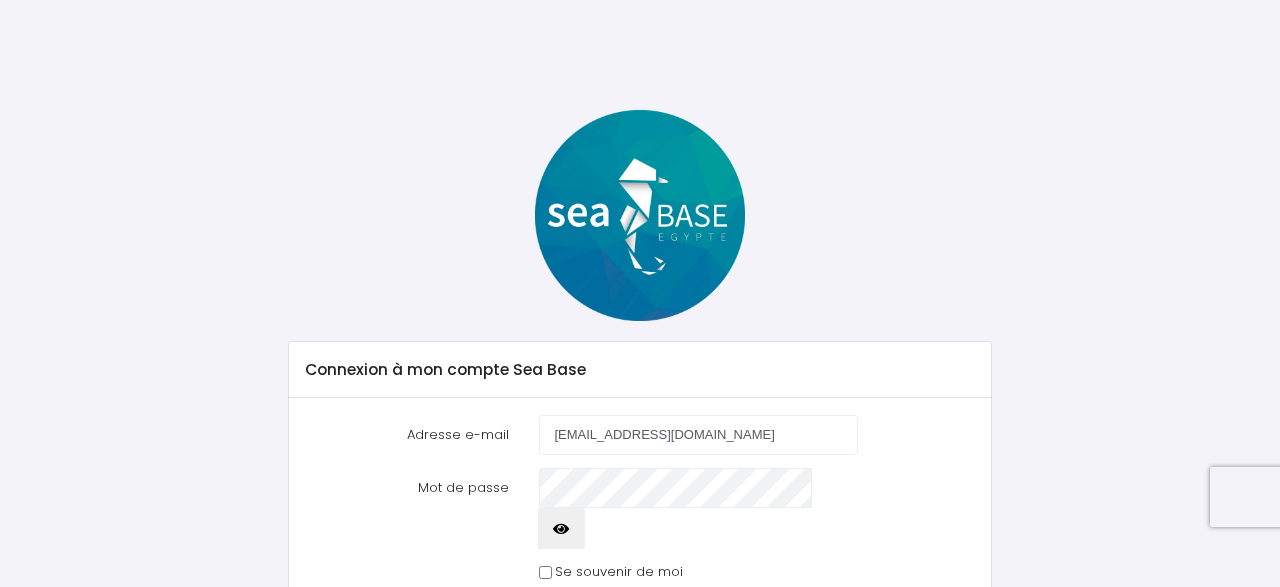 scroll, scrollTop: 0, scrollLeft: 0, axis: both 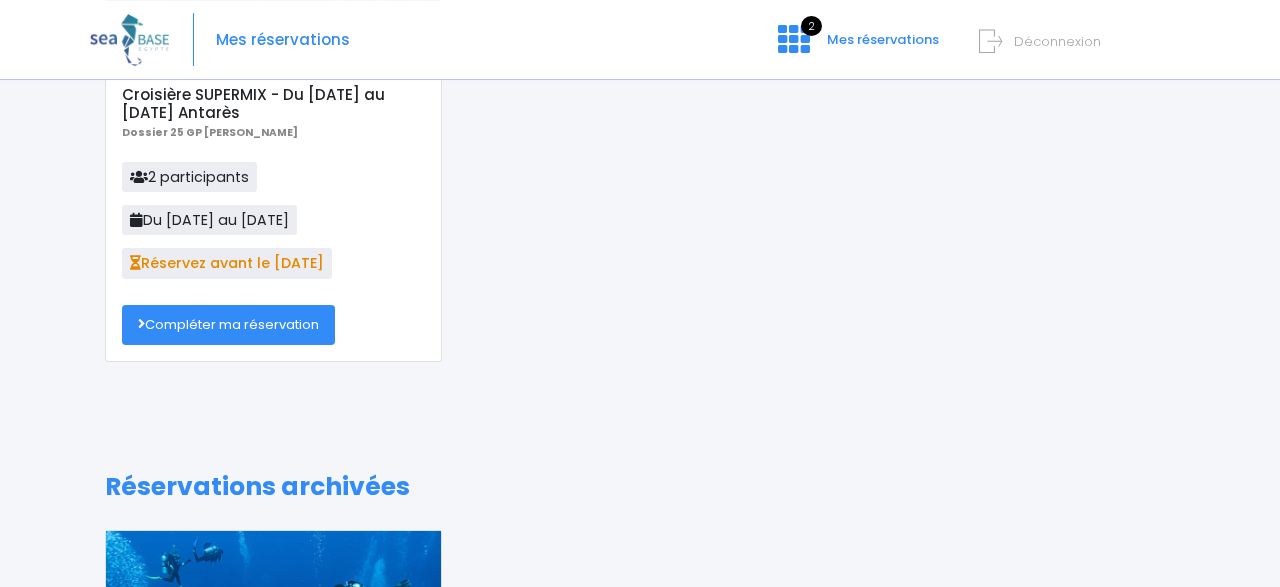click on "Compléter ma réservation" at bounding box center (228, 325) 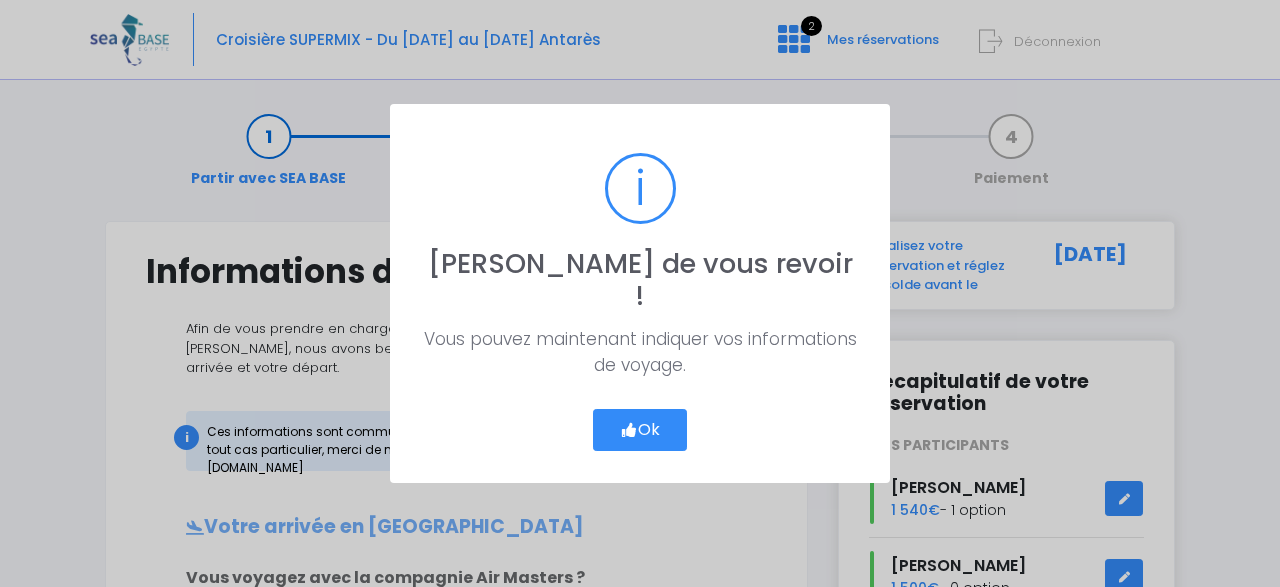 scroll, scrollTop: 0, scrollLeft: 0, axis: both 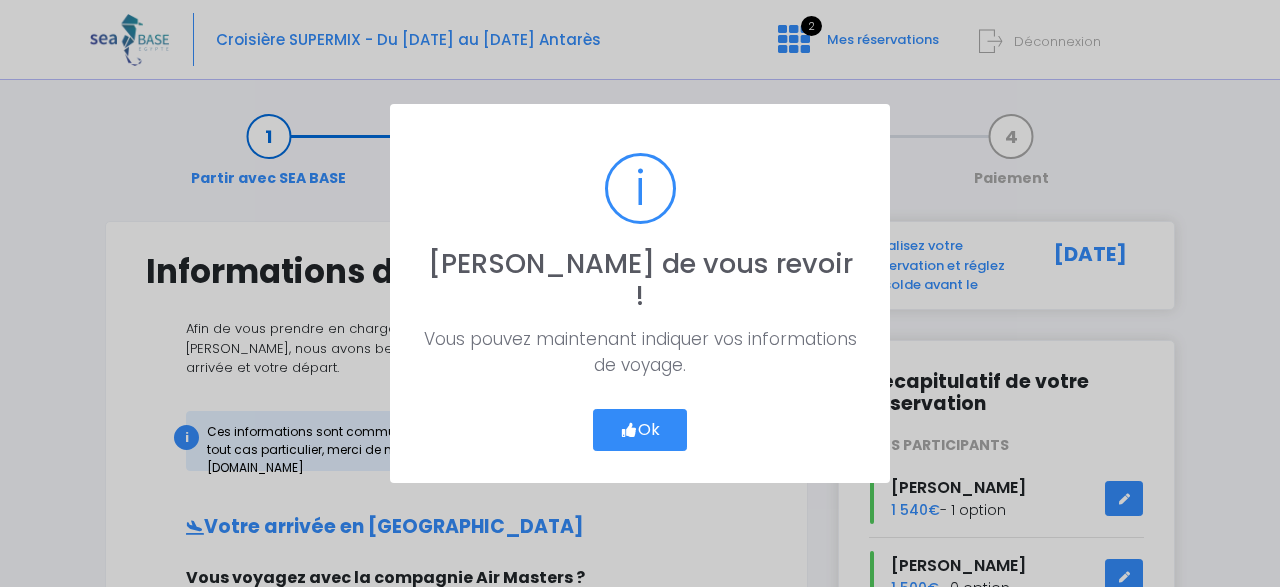 click on "Ok" at bounding box center (640, 430) 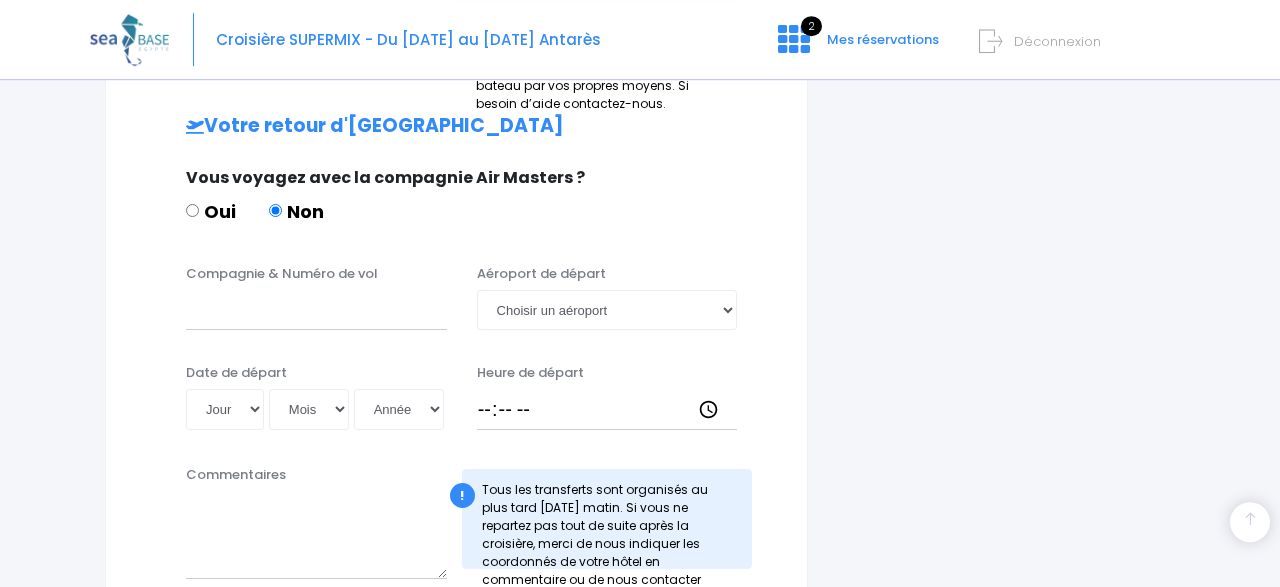 scroll, scrollTop: 932, scrollLeft: 0, axis: vertical 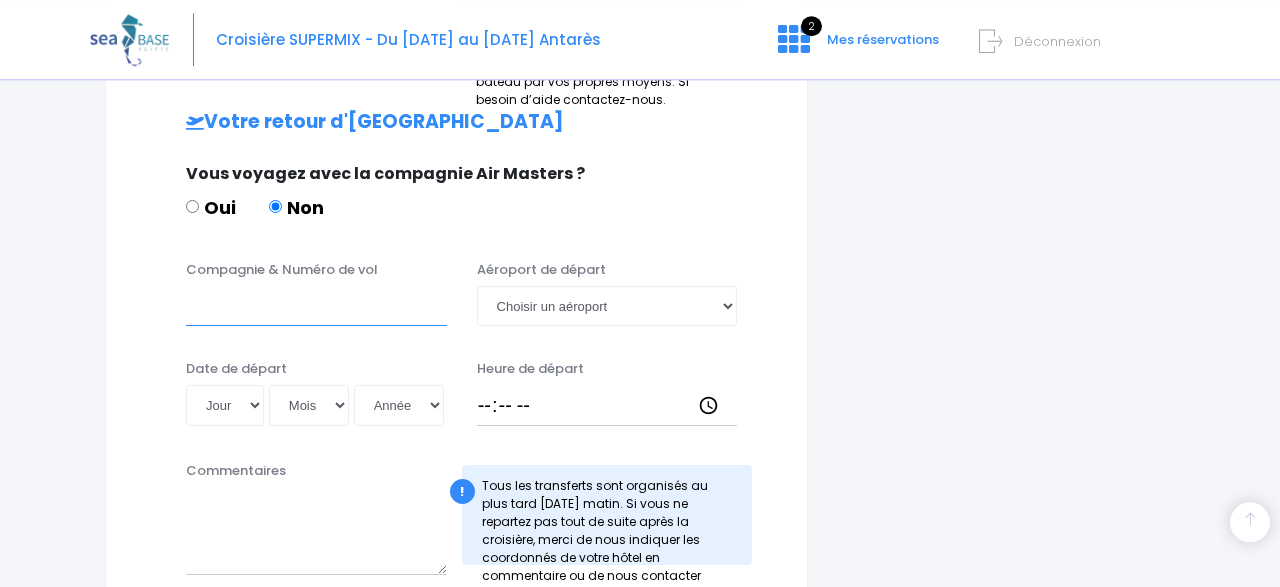 click on "Compagnie & Numéro de vol" at bounding box center [316, 306] 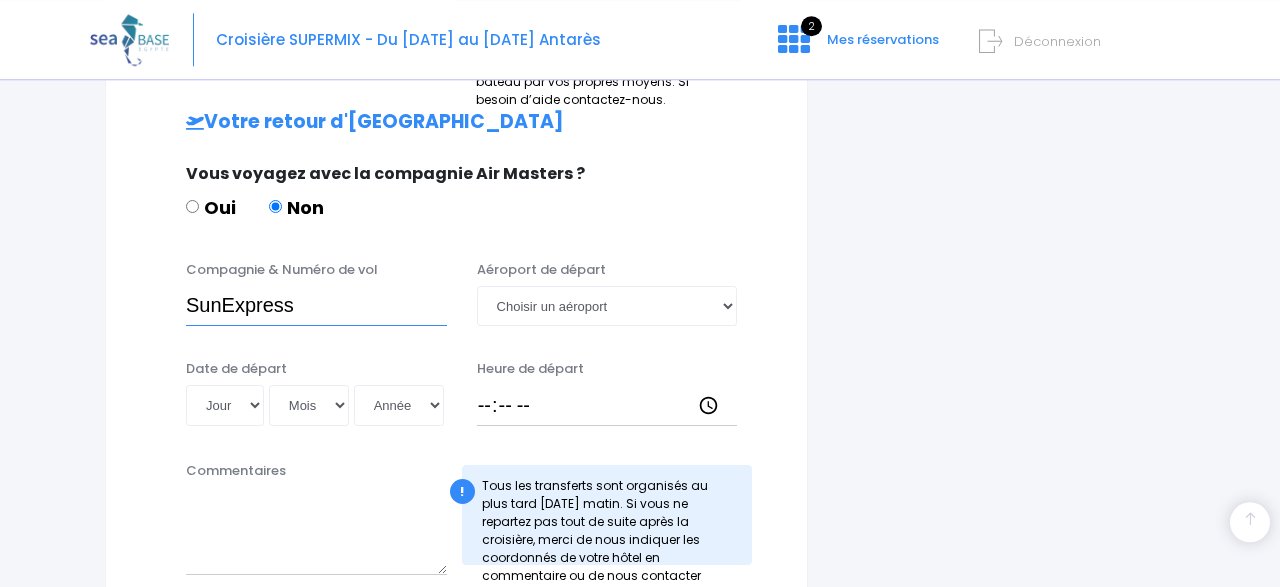type on "SunExpress" 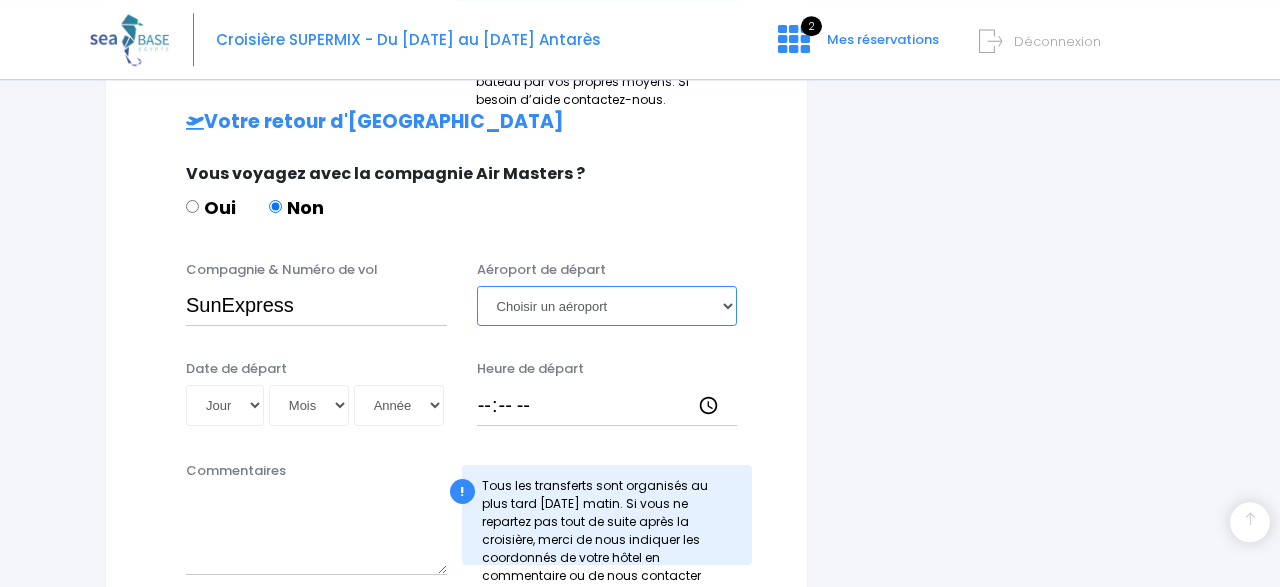 click on "Choisir un aéroport
Hurghada
Marsa Alam" at bounding box center [607, 306] 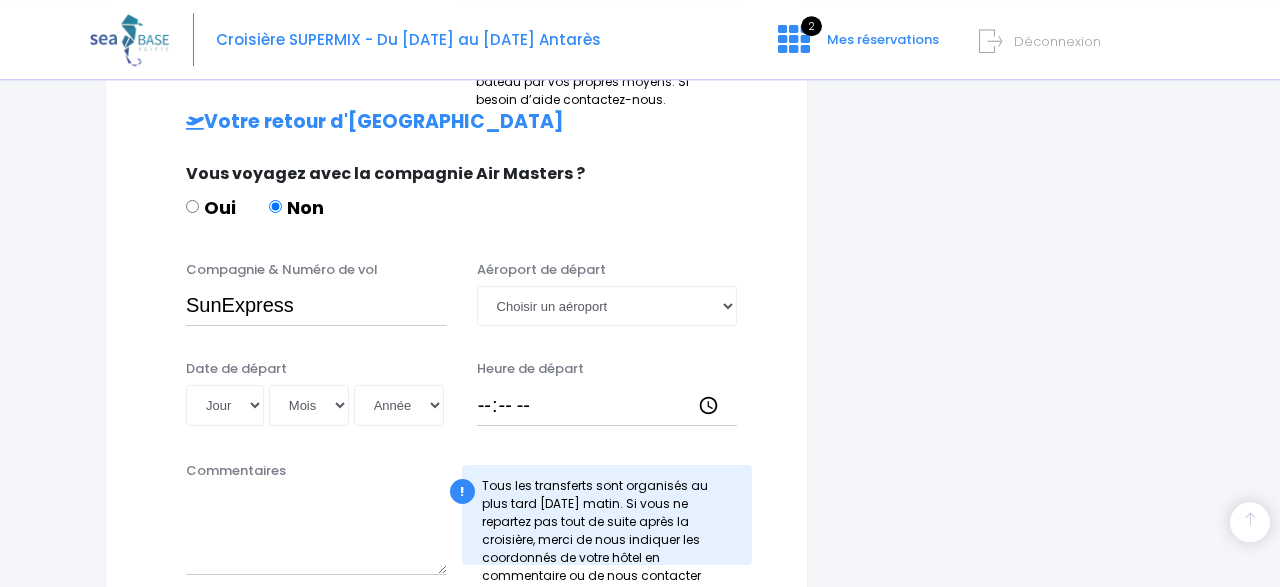 click on "Informations de voyage
Afin de vous prendre en charge à votre arrivée à Hurghada ou Marsa Alam, nous avons besoin d'avoir les informations détaillées sur votre arrivée et votre départ.
i
Ces informations sont communes à tous les participants de votre réservation. Pour tout cas particulier, merci de nous contacter : nathalie@redseabase.com
Avez-vous déjà réservé vos vols ?
OUI
NON, PAS ENCORE Oui Non Hurghada 01" at bounding box center (456, -46) 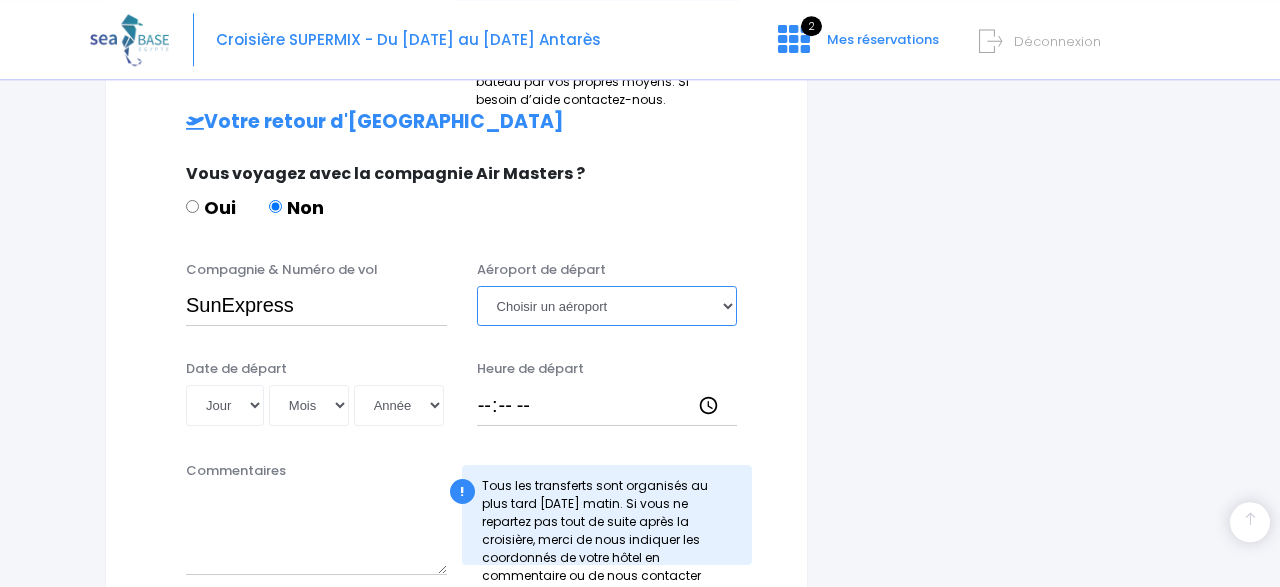 click on "Choisir un aéroport
Hurghada
Marsa Alam" at bounding box center [607, 306] 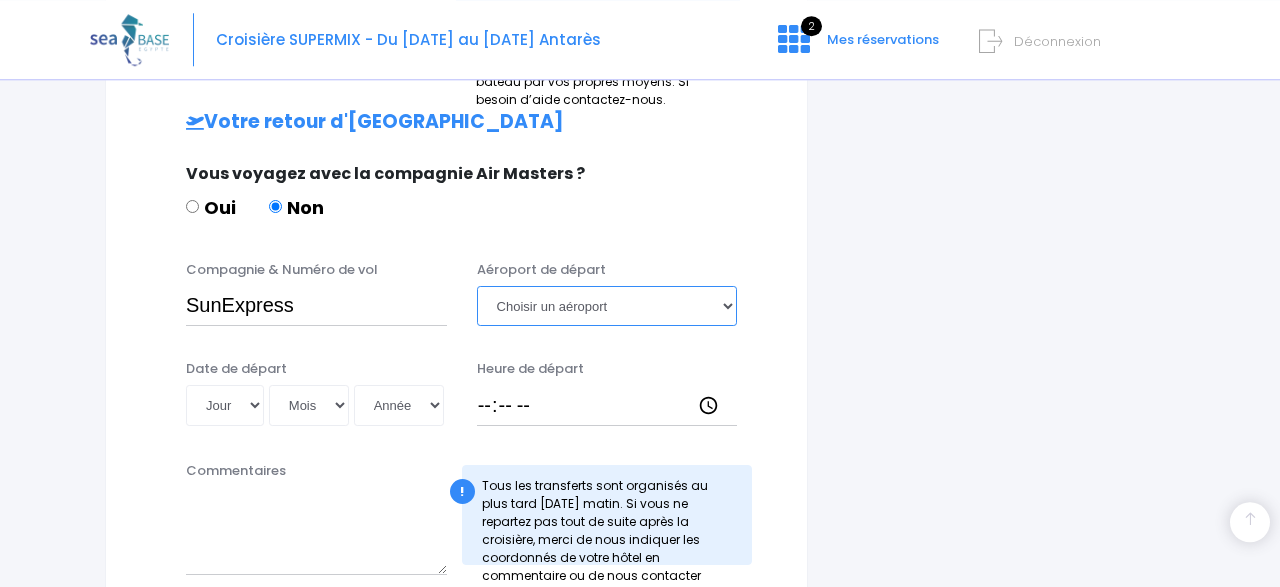 select on "[PERSON_NAME]" 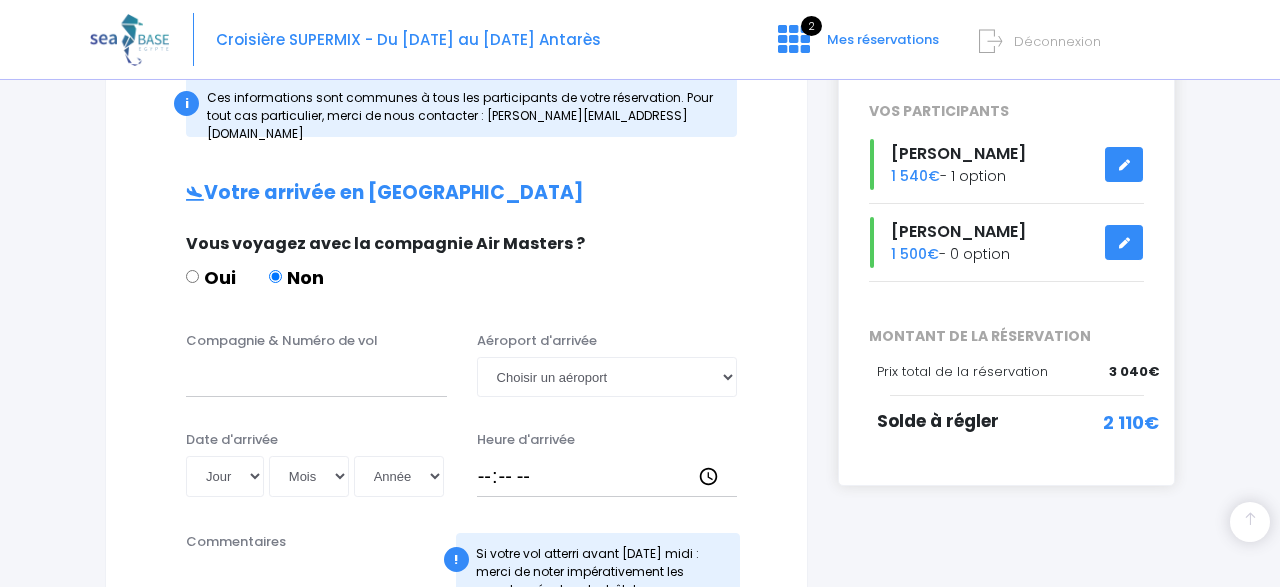 scroll, scrollTop: 332, scrollLeft: 0, axis: vertical 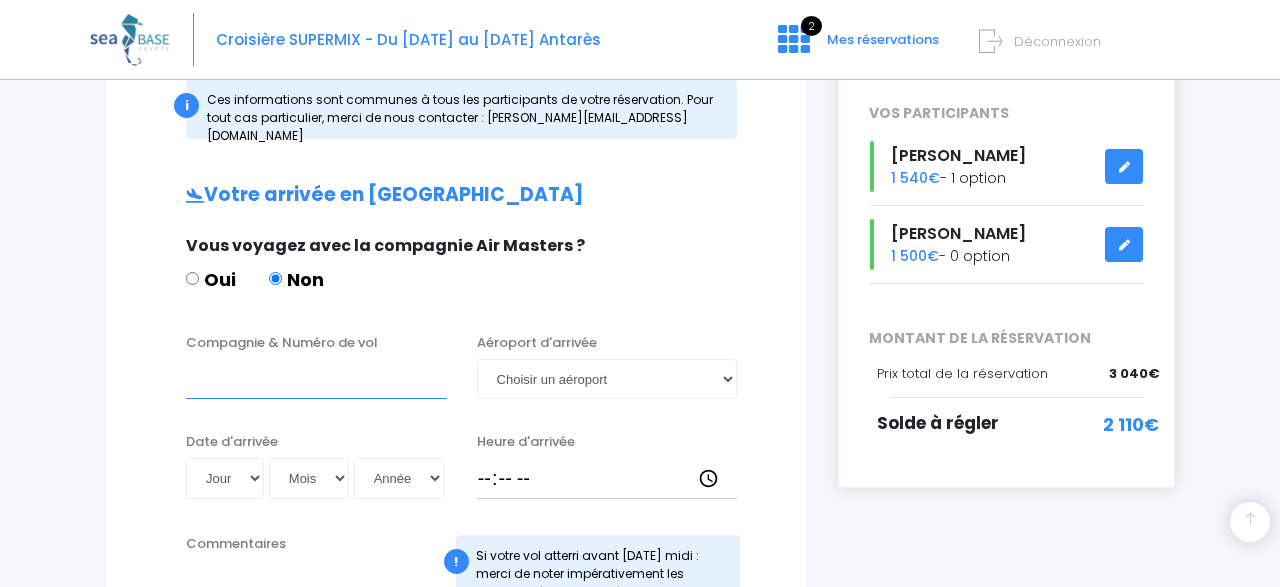 click on "Compagnie & Numéro de vol" at bounding box center [316, 379] 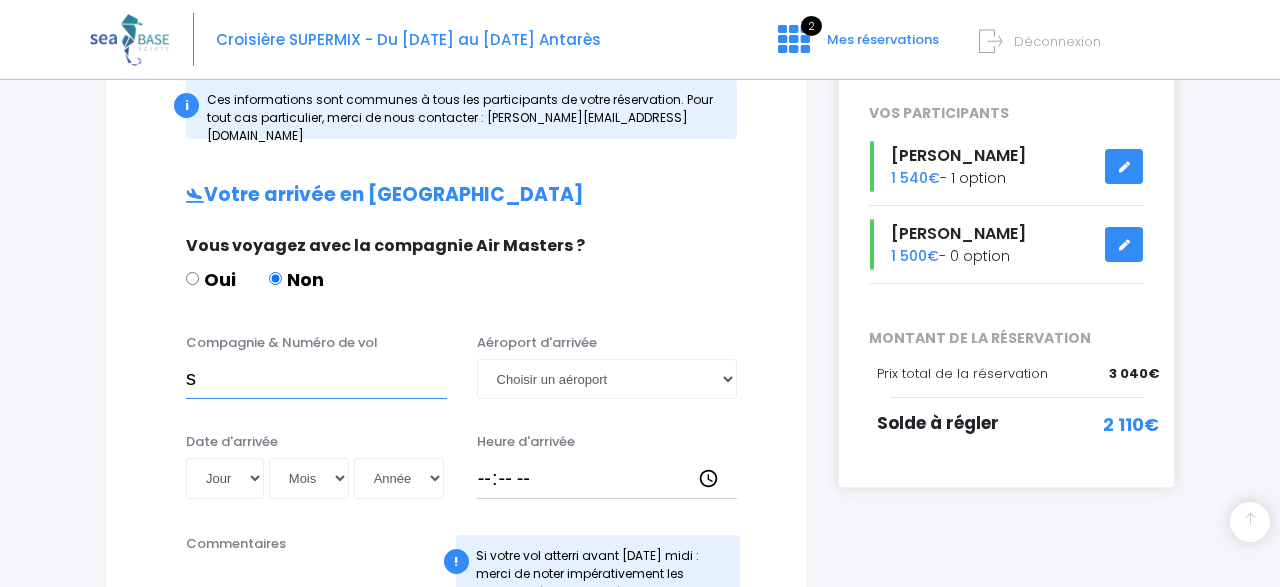 click at bounding box center [0, 0] 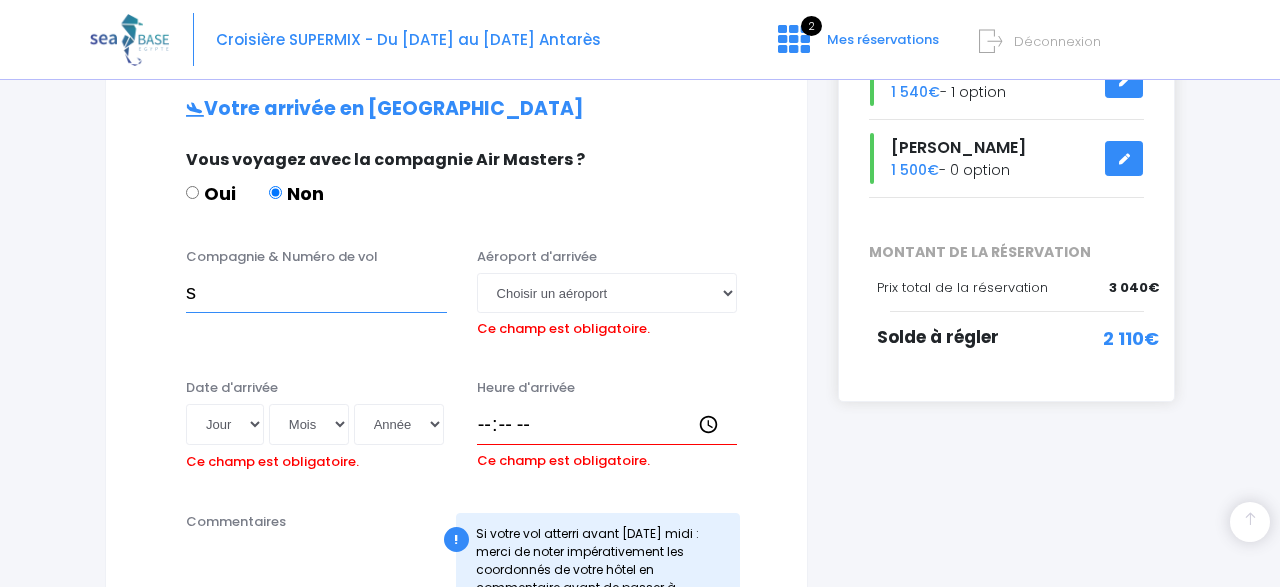 scroll, scrollTop: 382, scrollLeft: 0, axis: vertical 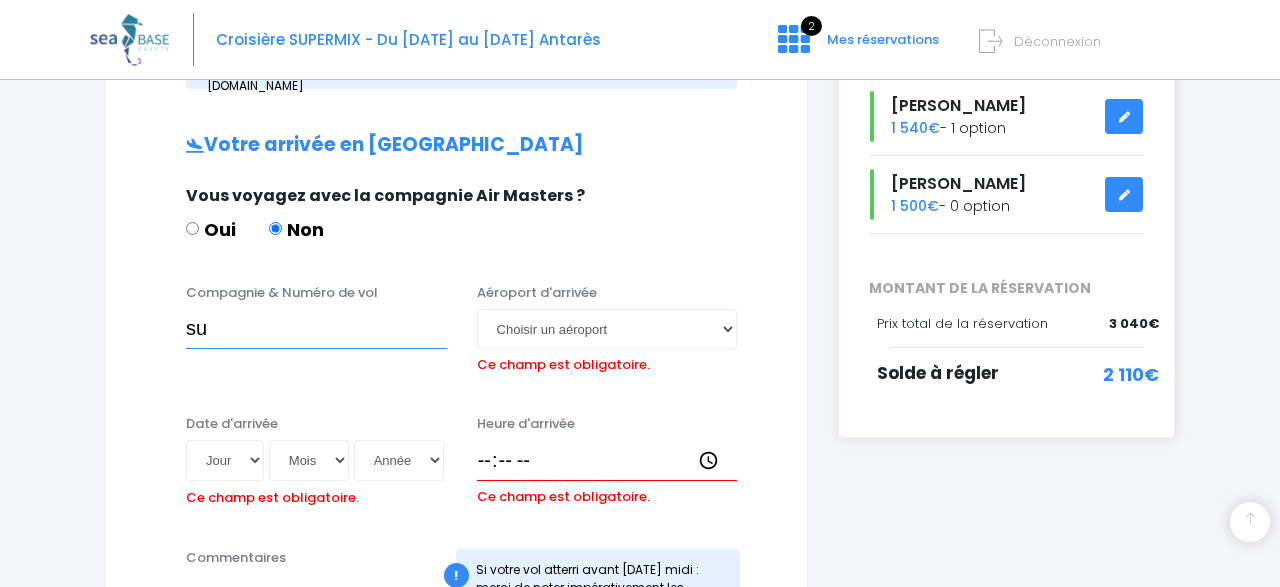 type on "s" 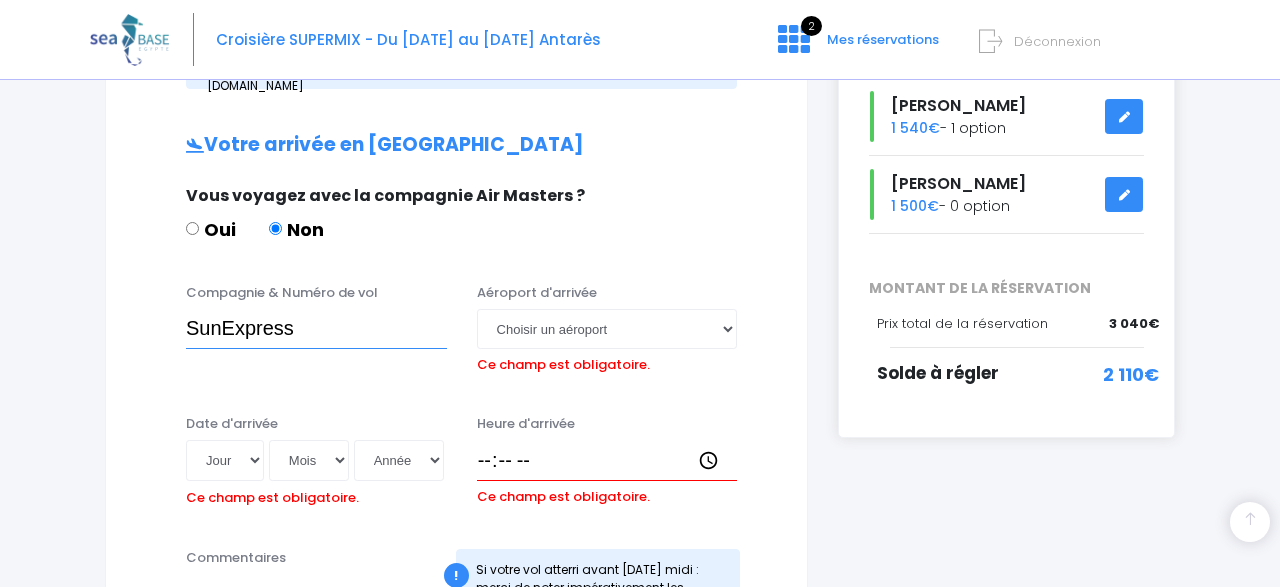 type on "SunExpress" 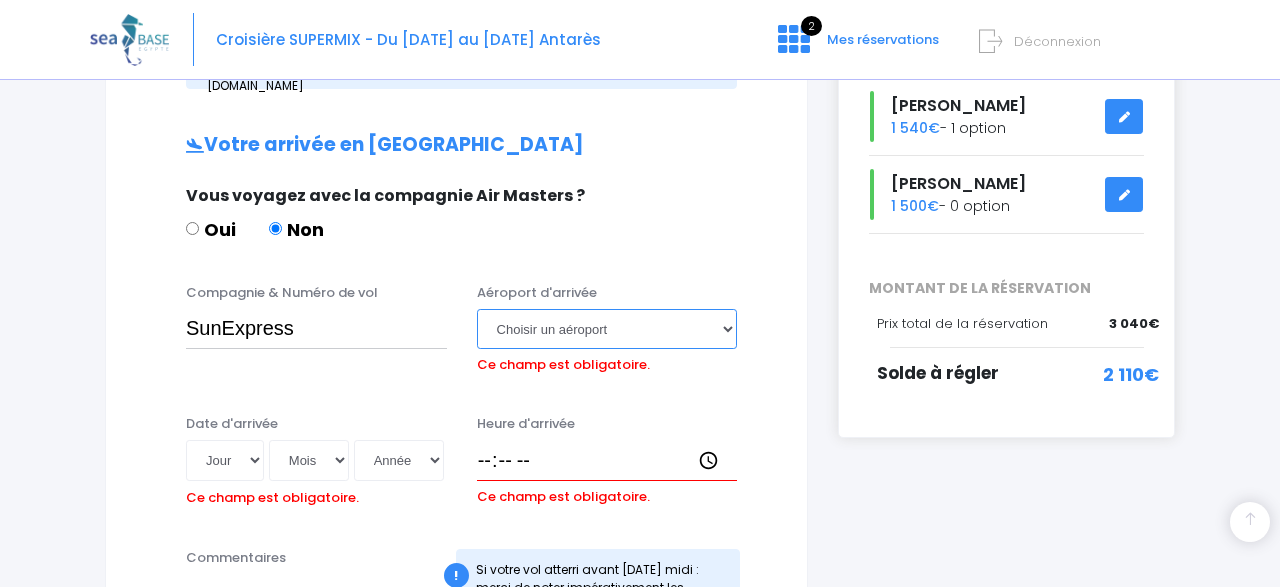 click on "Choisir un aéroport
Hurghada
Marsa Alam" at bounding box center (607, 329) 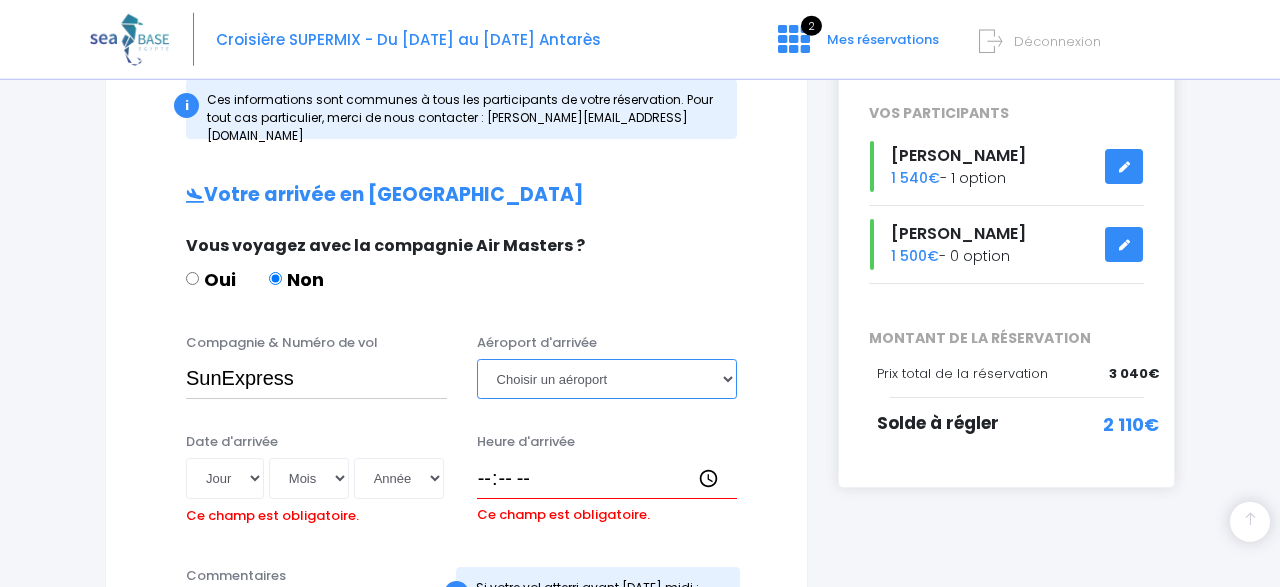 scroll, scrollTop: 330, scrollLeft: 0, axis: vertical 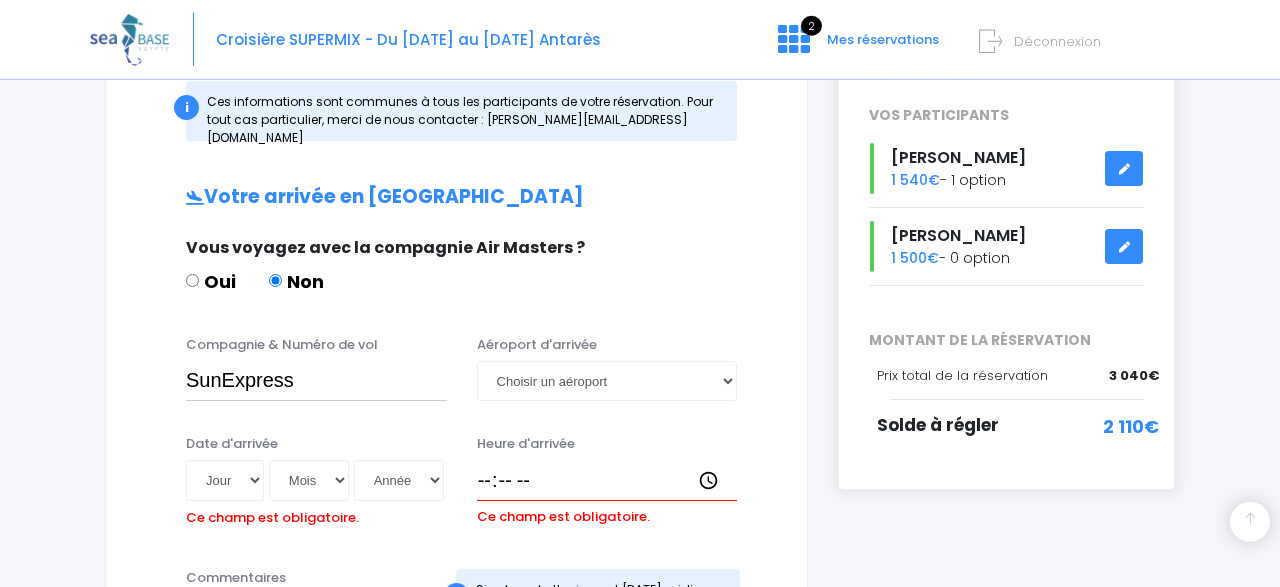 click on "Vous voyagez avec la compagnie Air Masters ?
Oui
Non" at bounding box center (456, 275) 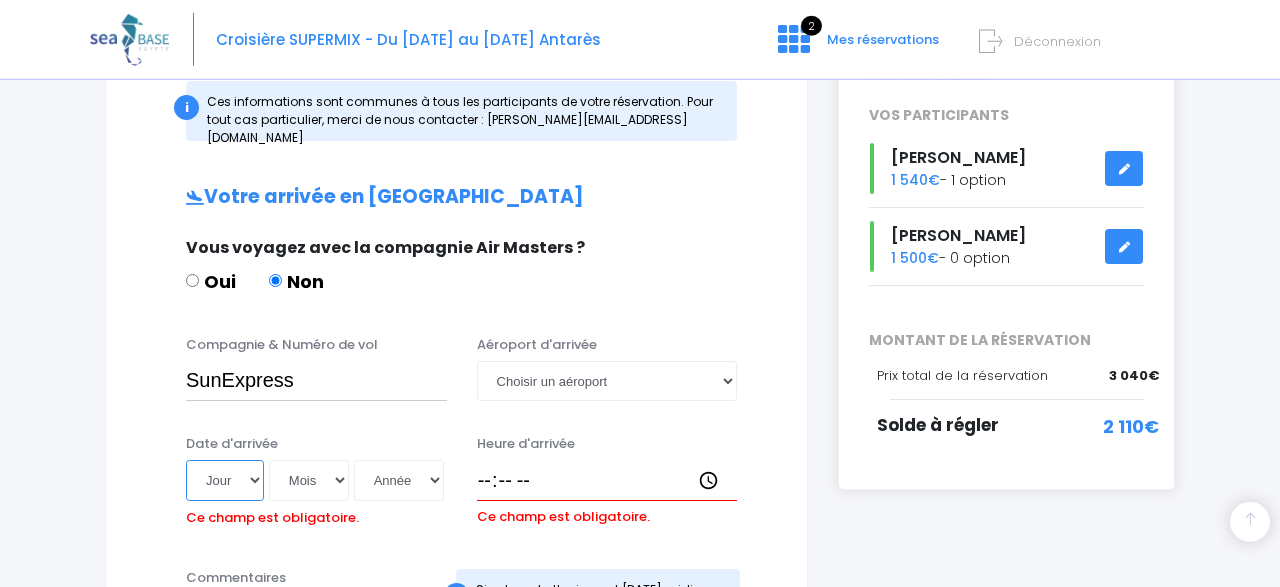 click on "Jour 01 02 03 04 05 06 07 08 09 10 11 12 13 14 15 16 17 18 19 20 21 22 23 24 25 26 27 28 29 30 31" at bounding box center [225, 480] 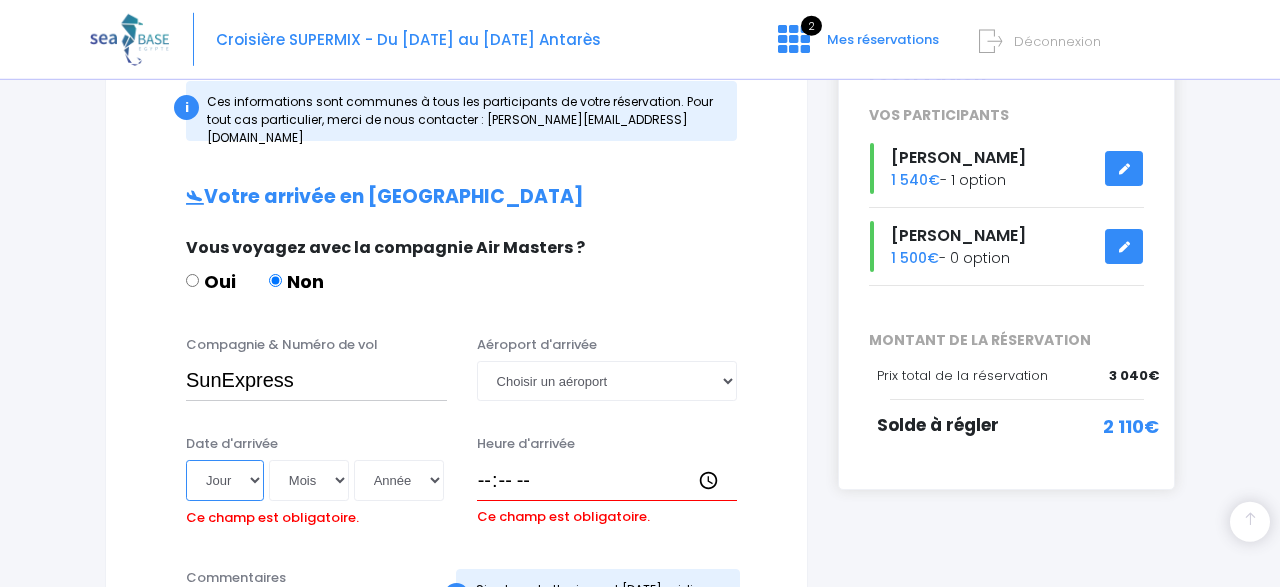 select on "13" 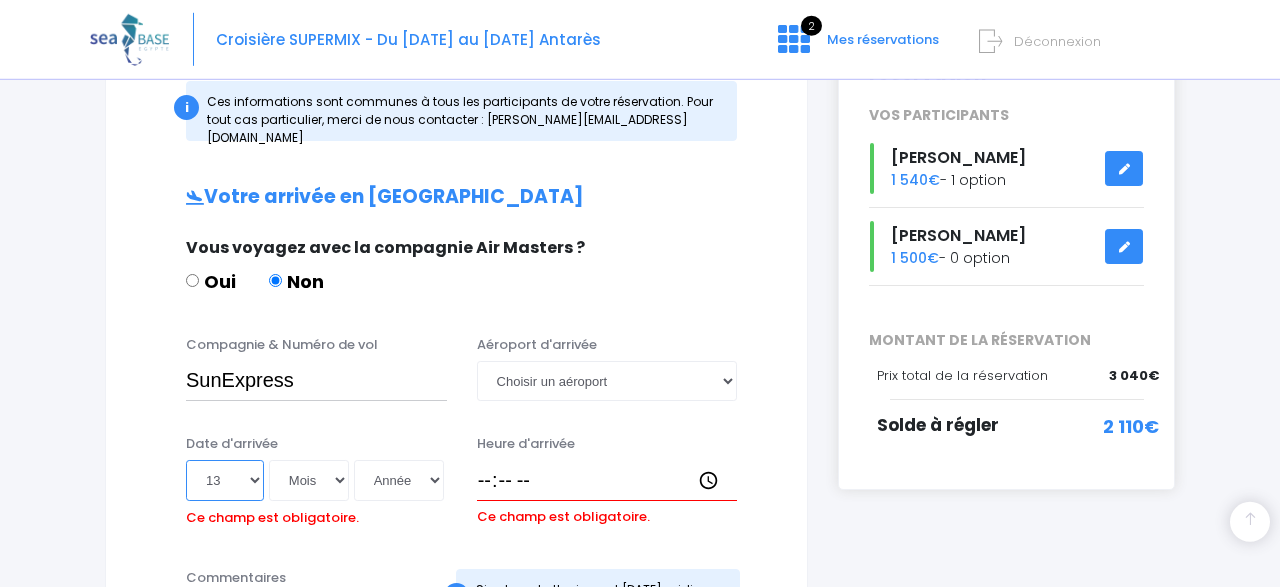 click on "13" at bounding box center [0, 0] 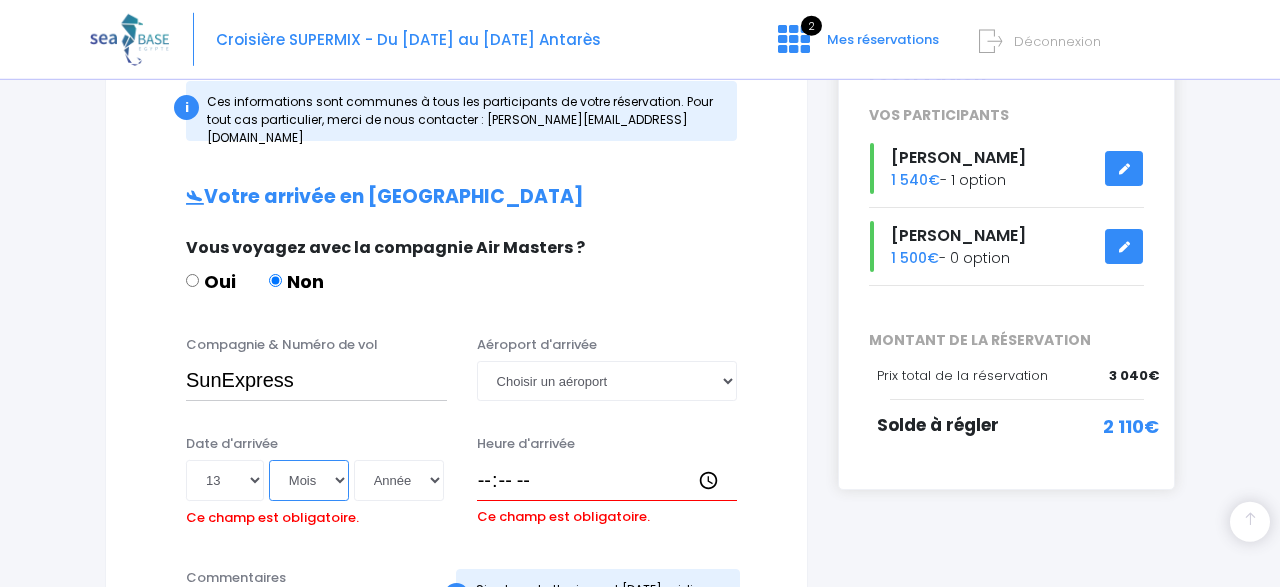 click on "Mois 01 02 03 04 05 06 07 08 09 10 11 12" at bounding box center [309, 480] 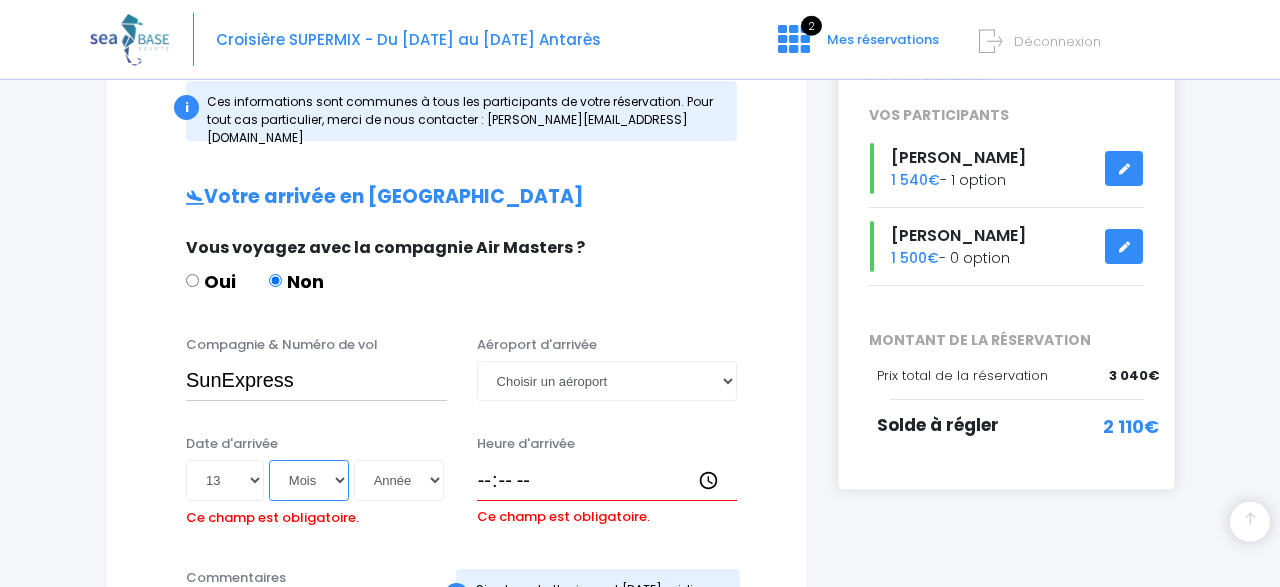 select on "09" 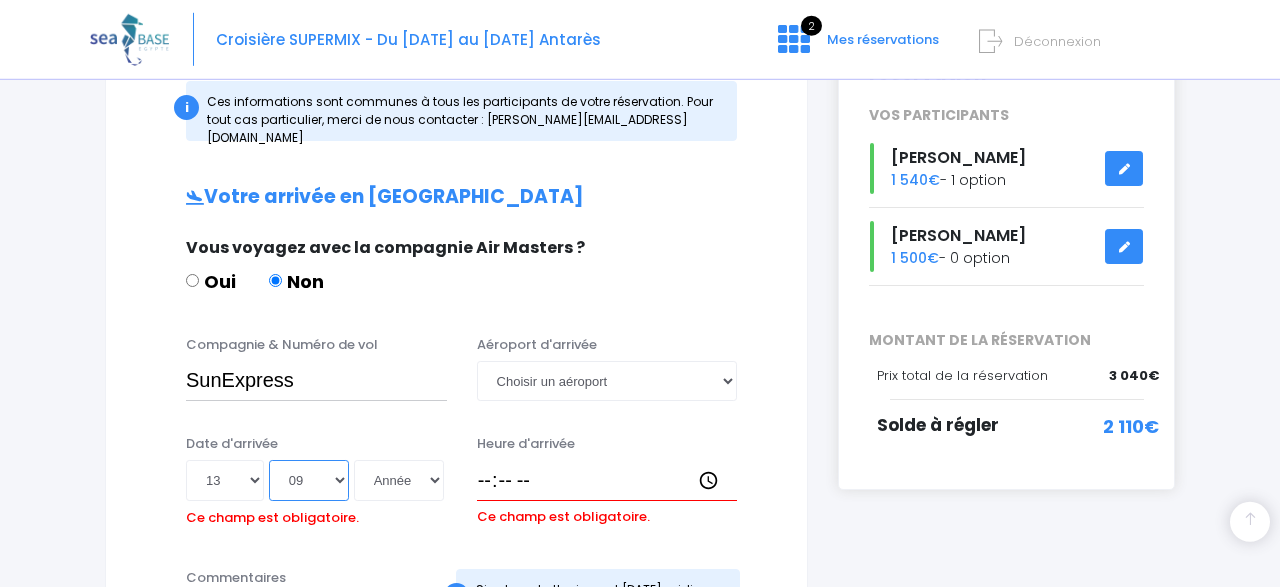 click on "09" at bounding box center [0, 0] 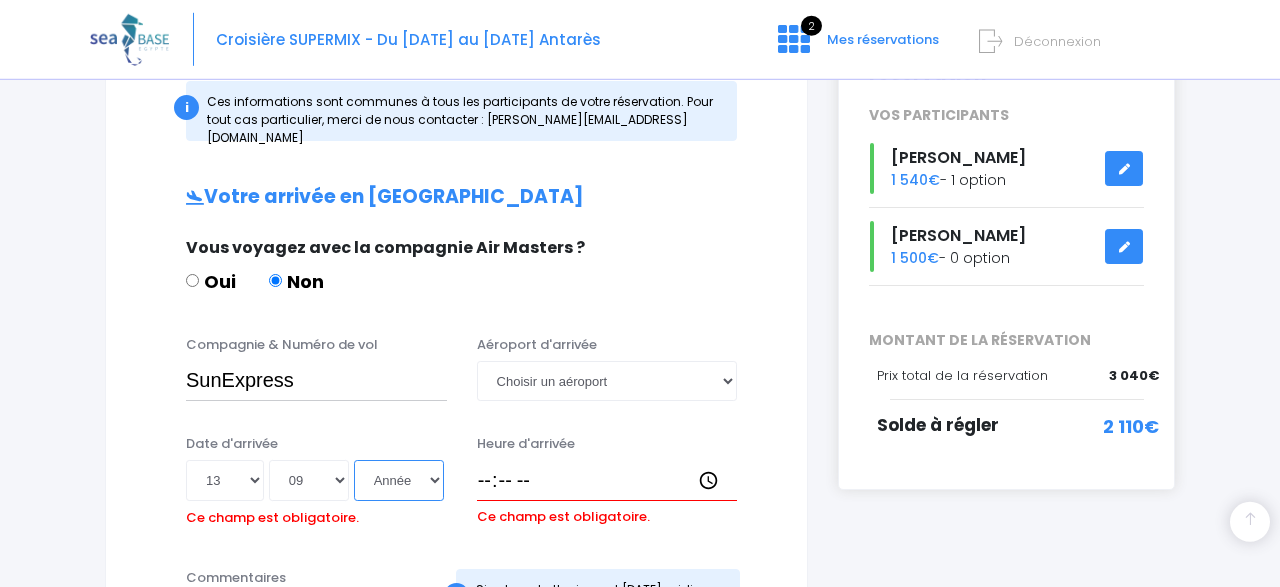 click on "Année 2045 2044 2043 2042 2041 2040 2039 2038 2037 2036 2035 2034 2033 2032 2031 2030 2029 2028 2027 2026 2025 2024 2023 2022 2021 2020 2019 2018 2017 2016 2015 2014 2013 2012 2011 2010 2009 2008 2007 2006 2005 2004 2003 2002 2001 2000 1999 1998 1997 1996 1995 1994 1993 1992 1991 1990 1989 1988 1987 1986 1985 1984 1983 1982 1981 1980 1979 1978 1977 1976 1975 1974 1973 1972 1971 1970 1969 1968 1967 1966 1965 1964 1963 1962 1961 1960 1959 1958 1957 1956 1955 1954 1953 1952 1951 1950 1949 1948 1947 1946 1945 1944 1943 1942 1941 1940 1939 1938 1937 1936 1935 1934 1933 1932 1931 1930 1929 1928 1927 1926 1925 1924 1923 1922 1921 1920 1919 1918 1917 1916 1915 1914 1913 1912 1911 1910 1909 1908 1907 1906 1905 1904 1903 1902 1901 1900" at bounding box center (399, 480) 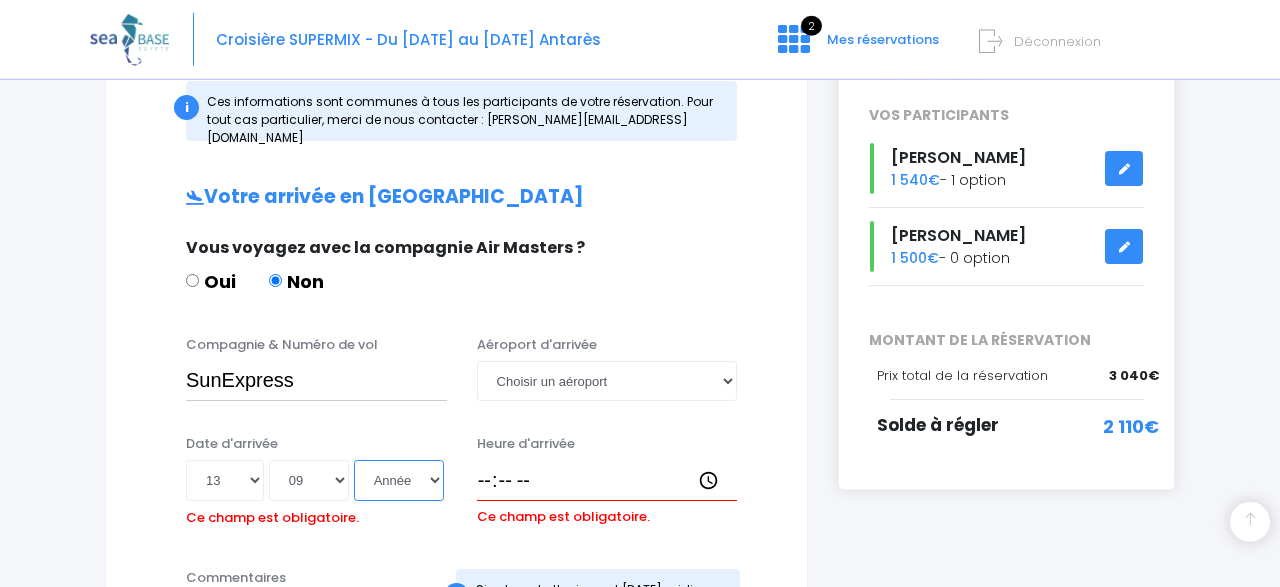 select on "2025" 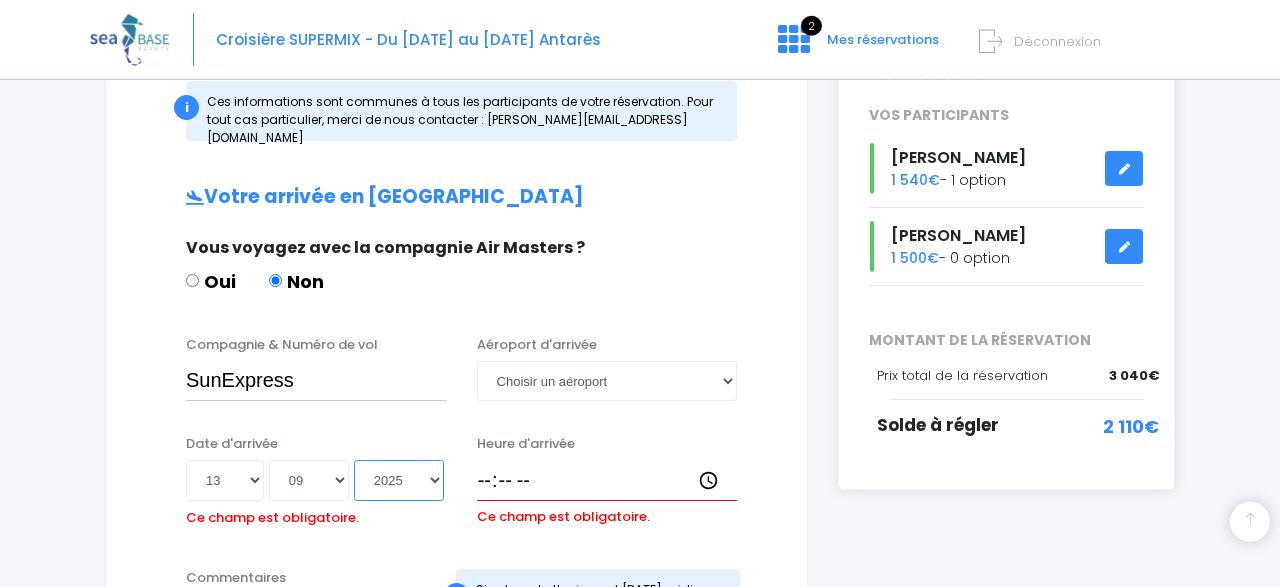 click on "2025" at bounding box center [0, 0] 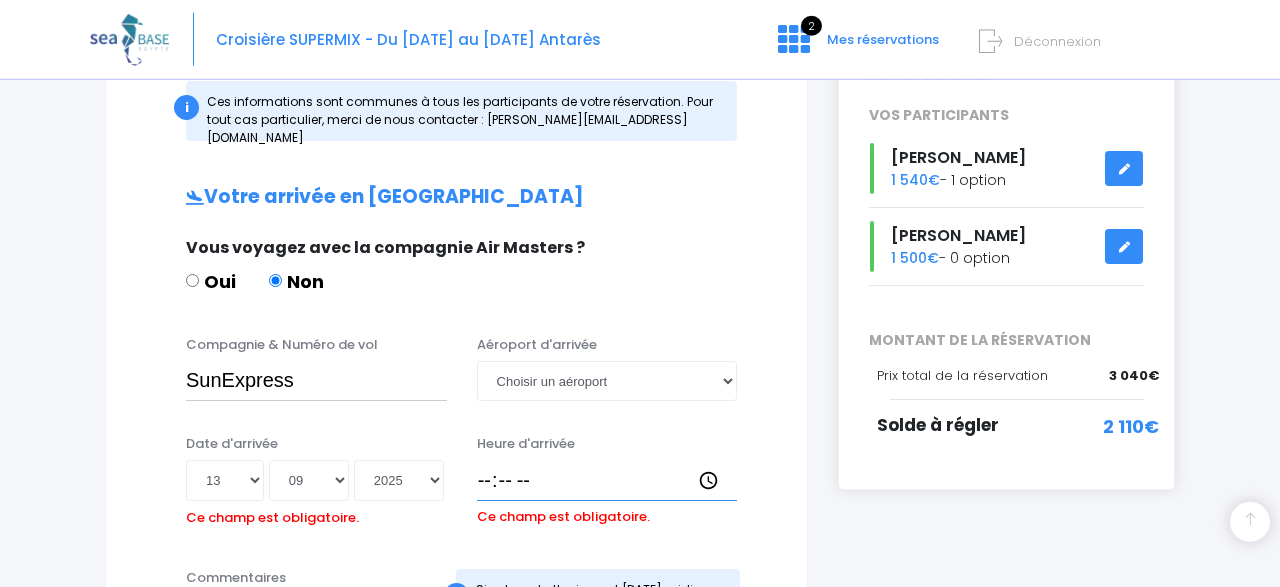 click on "Heure d'arrivée" at bounding box center [607, 480] 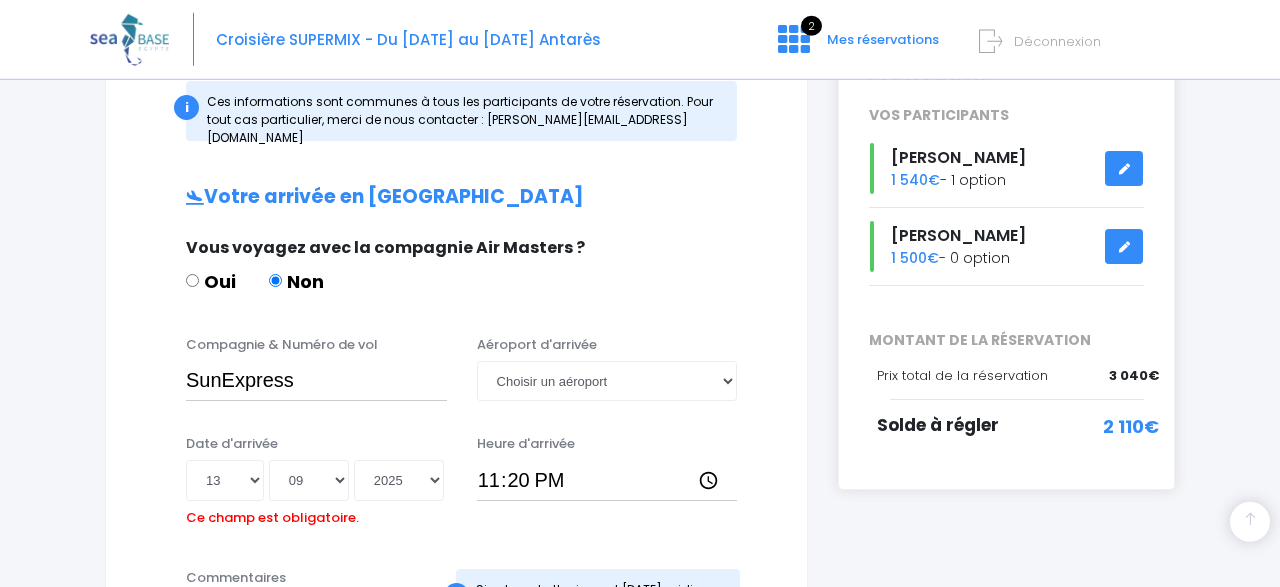 click on "Date d'arrivée
Jour 01 02 03 04 05 06 07 08 09 10 11 12 13 14 15 16 17 18 19 20 21 22 23 24 25 26 27 28 29 30 31 Mois 01 02 03 04 05 06 07 08 09 10 11 12 Année 2045 2044 2043 2042 2041 2040 2039 2038 2037 2036 2035 2034 2033 2032 2031 2030 2029 2028 2027 2026 2025 2024 2023 2022 2021 2020 2019 2018 2017 2016 2015 2014 2013 2012 2011 2010 2009 2008 2007 2006 2005 2004 2003 2002 2001 2000 1999 1998 1997 1996 1995 1994 1993 1992 1991 1990 1989 1988 1987 1986 1985 1984 1983 1982 1981 1980 1979 1978 1977 1976 1975 1974 1973 1972 1971 1970 1969 1968 1967 1966 1965 1964 1963 1962 1961 1960 1959 1958 1957 1956 1955 1954 1953 1952 1951 1950 1949 1948 1947 1946 1945 1944 1943 1942 1941 1940 1939 1938 1937 1936 1935 1934 1933 1932 1931 1930 1929 1928 1927 1926 1925 1924 1923 1922 1921 1920 1919 1918 1917 1916 1915 1914 1913 1912 1911 1910 1909 1908 1907 1906 1905 1904 1903 1902 1901 1900 2025-09-13 Ce champ est obligatoire." at bounding box center (316, 483) 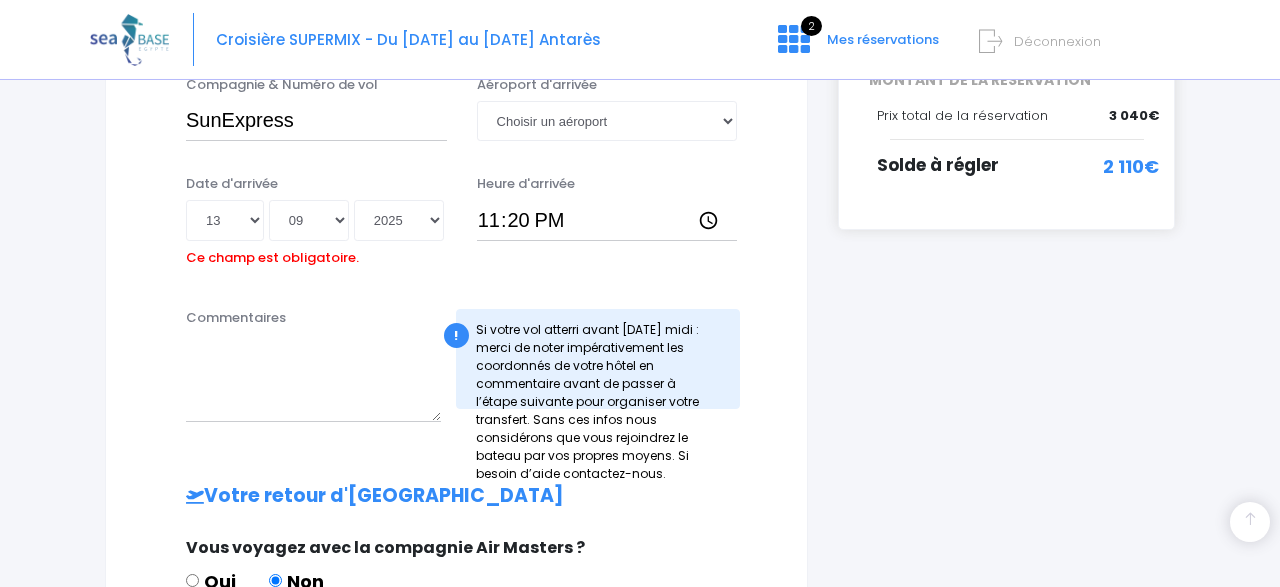 scroll, scrollTop: 594, scrollLeft: 0, axis: vertical 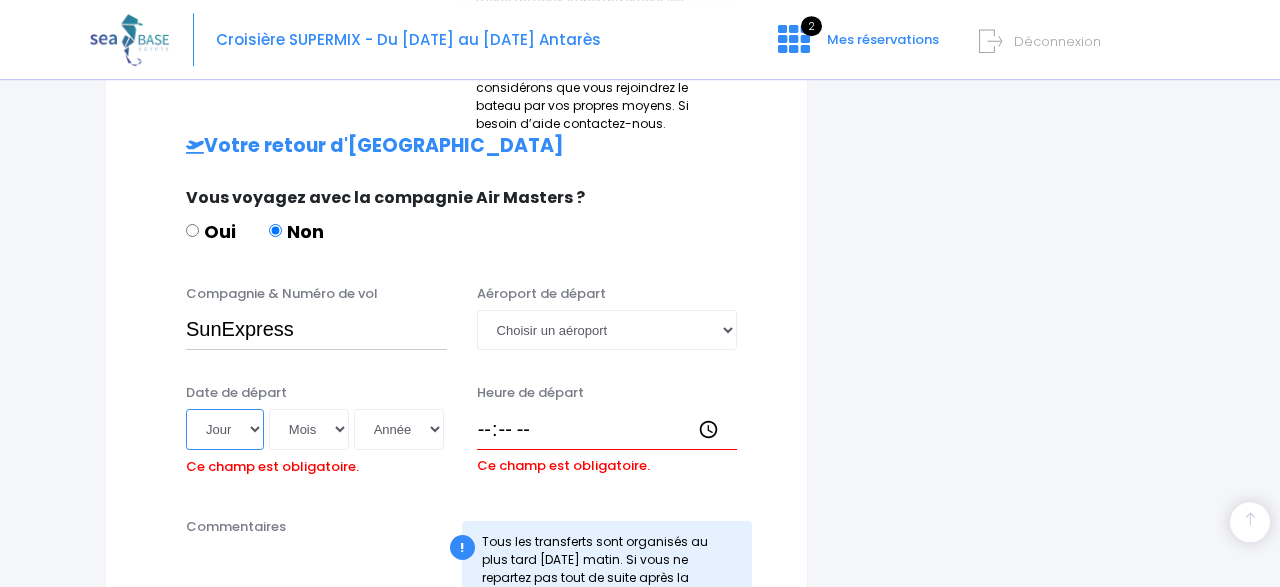 click on "Jour 01 02 03 04 05 06 07 08 09 10 11 12 13 14 15 16 17 18 19 20 21 22 23 24 25 26 27 28 29 30 31" at bounding box center (225, 429) 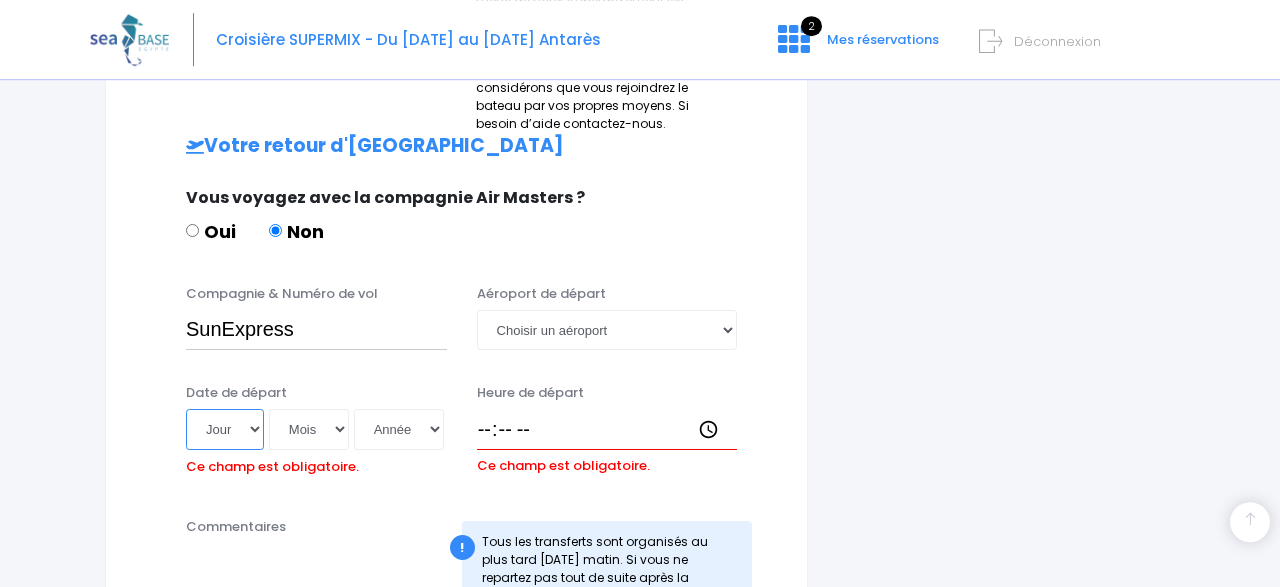 select on "20" 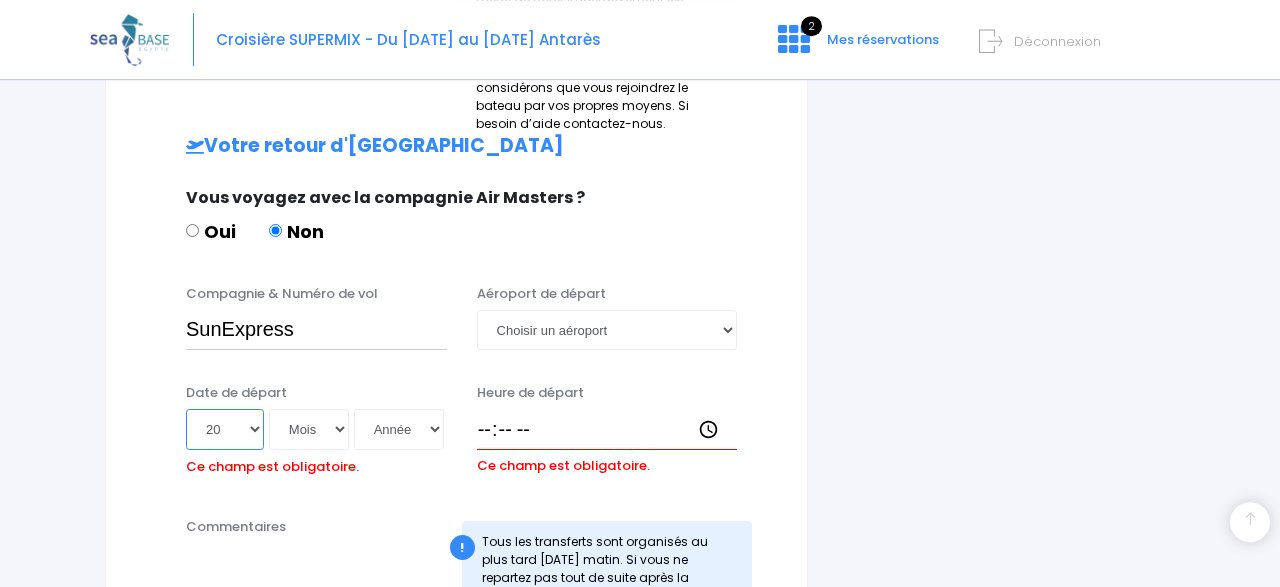 click on "20" at bounding box center [0, 0] 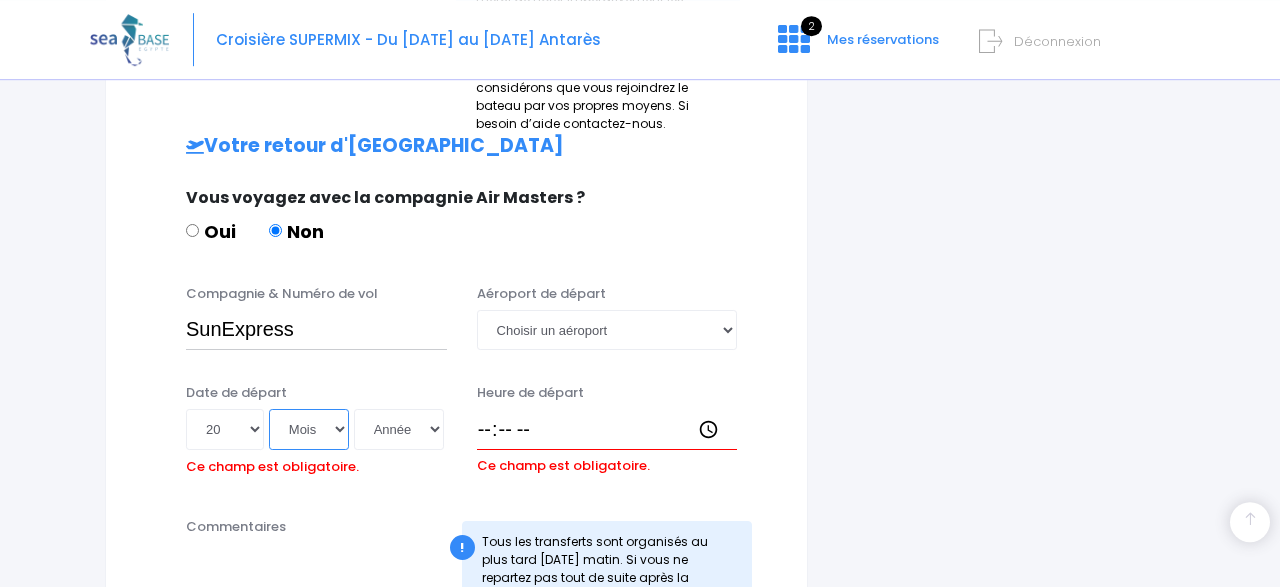 click on "Mois 01 02 03 04 05 06 07 08 09 10 11 12" at bounding box center [309, 429] 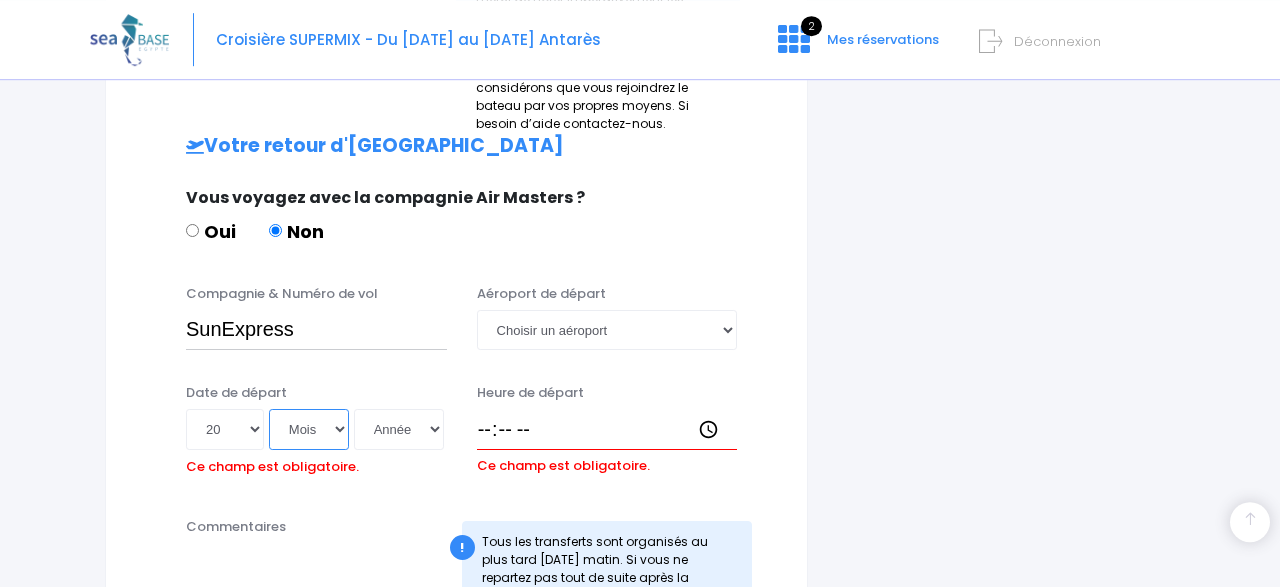 select on "09" 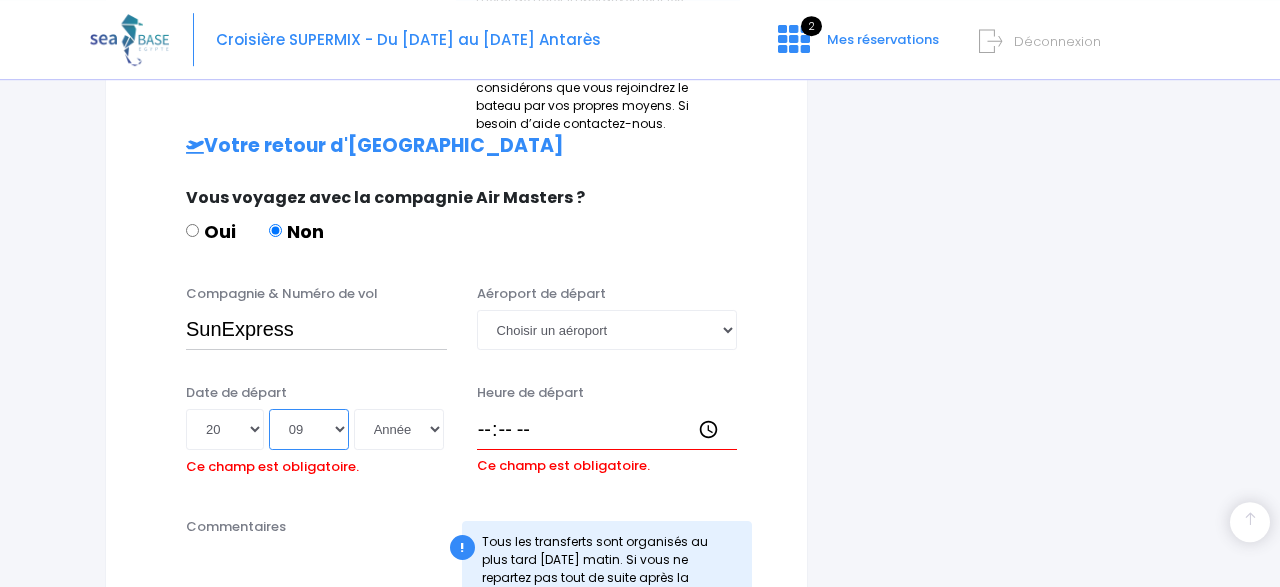 click on "09" at bounding box center (0, 0) 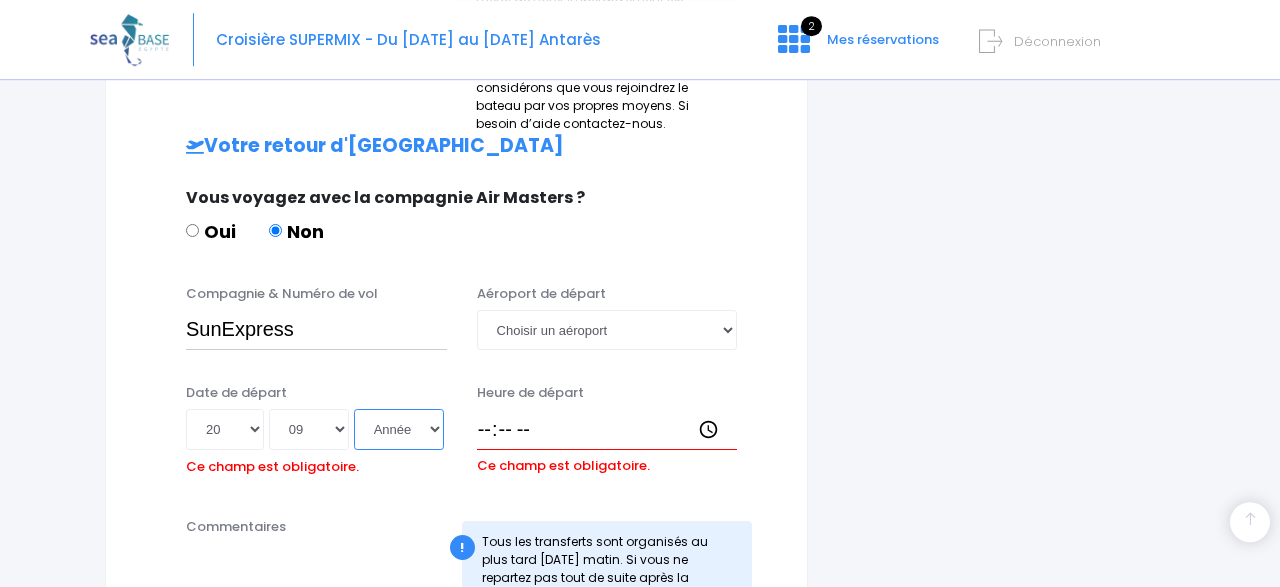 click on "Année 2045 2044 2043 2042 2041 2040 2039 2038 2037 2036 2035 2034 2033 2032 2031 2030 2029 2028 2027 2026 2025 2024 2023 2022 2021 2020 2019 2018 2017 2016 2015 2014 2013 2012 2011 2010 2009 2008 2007 2006 2005 2004 2003 2002 2001 2000 1999 1998 1997 1996 1995 1994 1993 1992 1991 1990 1989 1988 1987 1986 1985 1984 1983 1982 1981 1980 1979 1978 1977 1976 1975 1974 1973 1972 1971 1970 1969 1968 1967 1966 1965 1964 1963 1962 1961 1960 1959 1958 1957 1956 1955 1954 1953 1952 1951 1950 1949 1948 1947 1946 1945 1944 1943 1942 1941 1940 1939 1938 1937 1936 1935 1934 1933 1932 1931 1930 1929 1928 1927 1926 1925 1924 1923 1922 1921 1920 1919 1918 1917 1916 1915 1914 1913 1912 1911 1910 1909 1908 1907 1906 1905 1904 1903 1902 1901 1900" at bounding box center [399, 429] 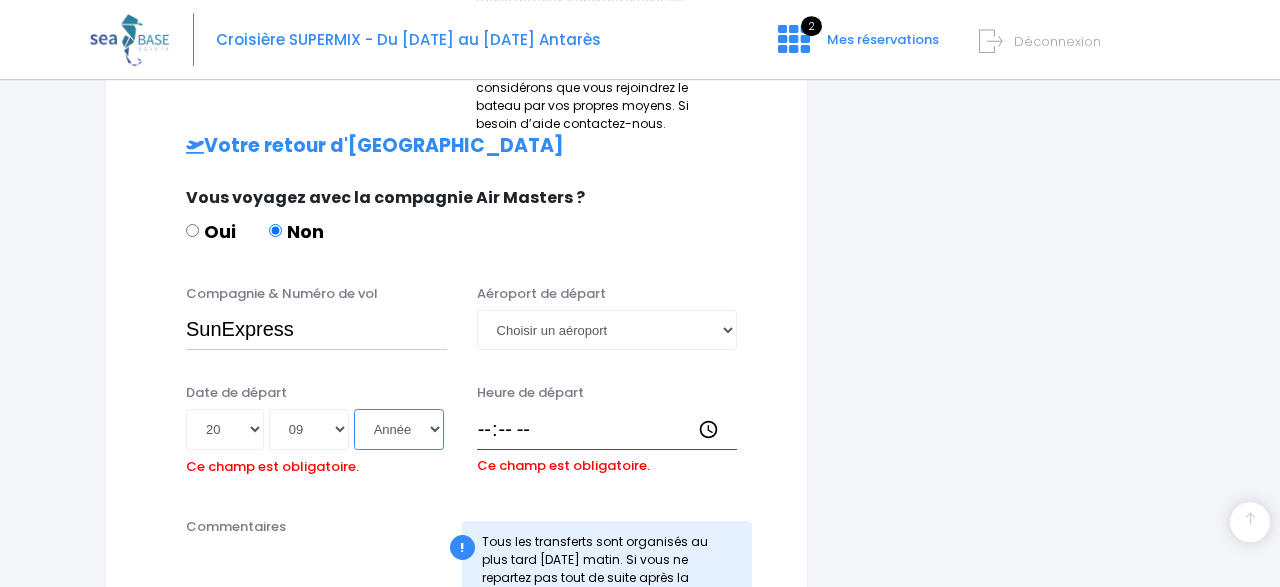 select on "2025" 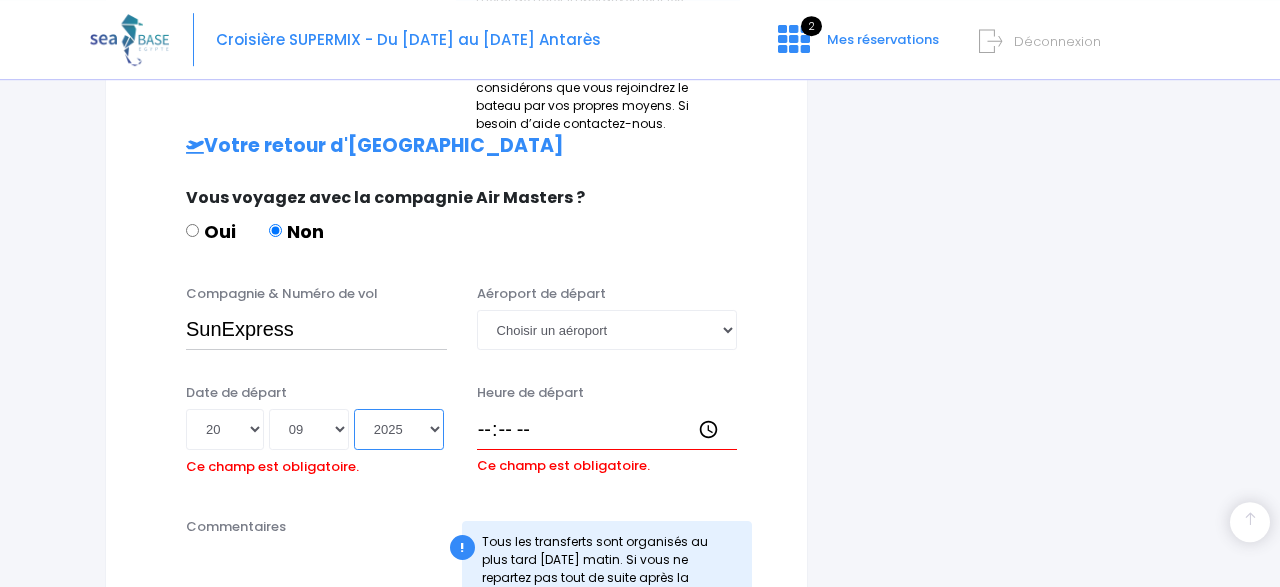 click on "2025" at bounding box center (0, 0) 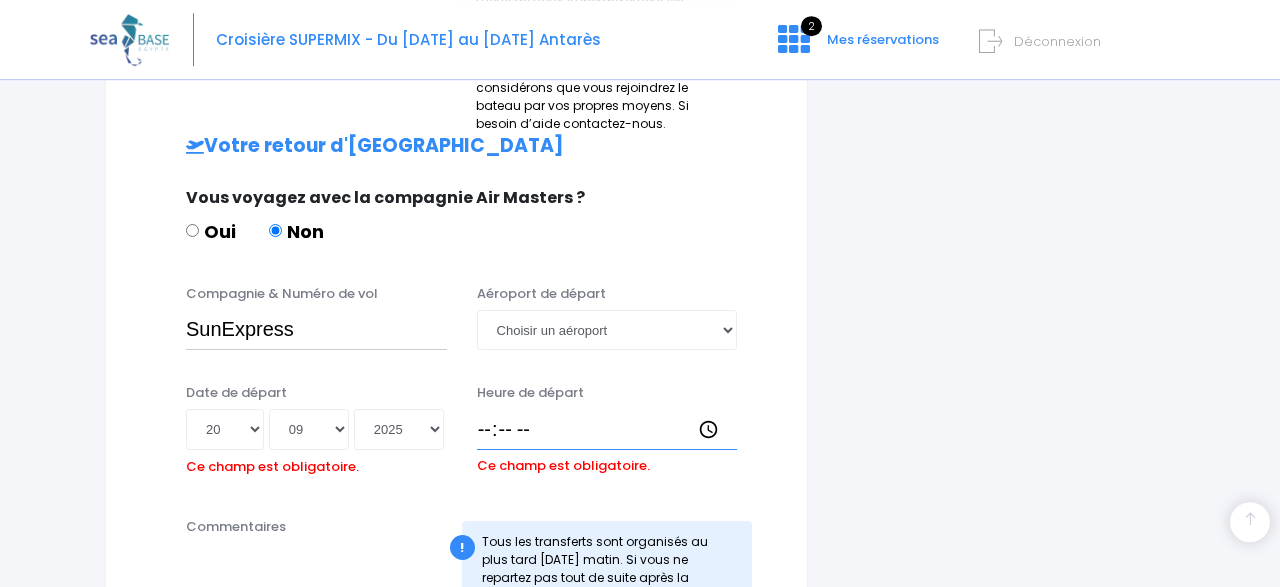 click on "Heure de départ" at bounding box center [607, 429] 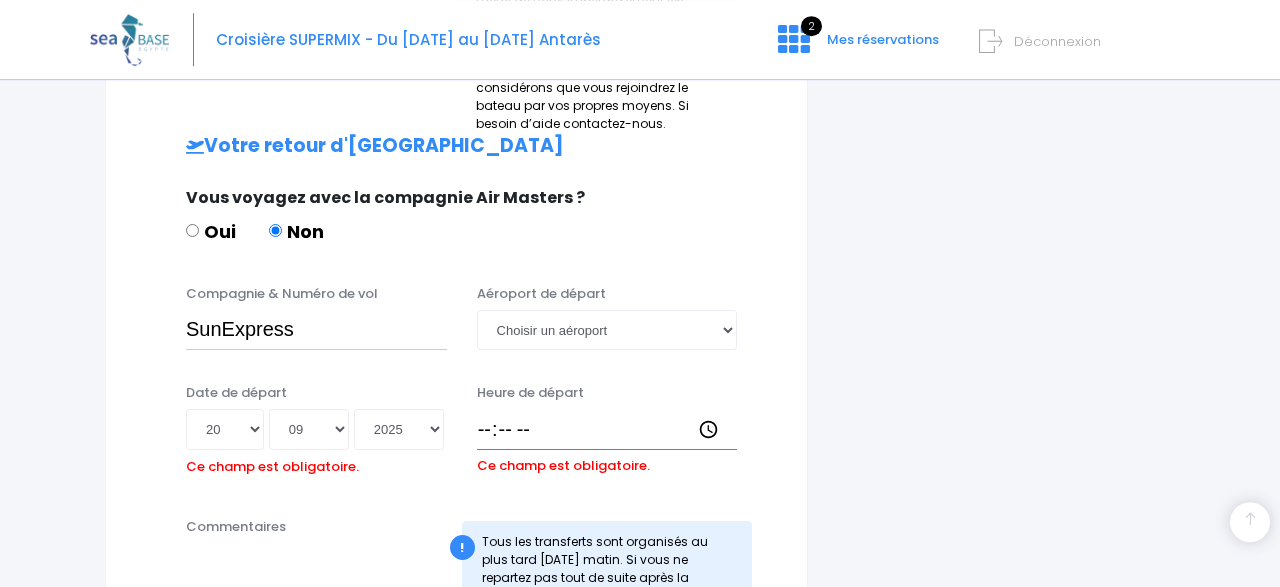 type on "12:40" 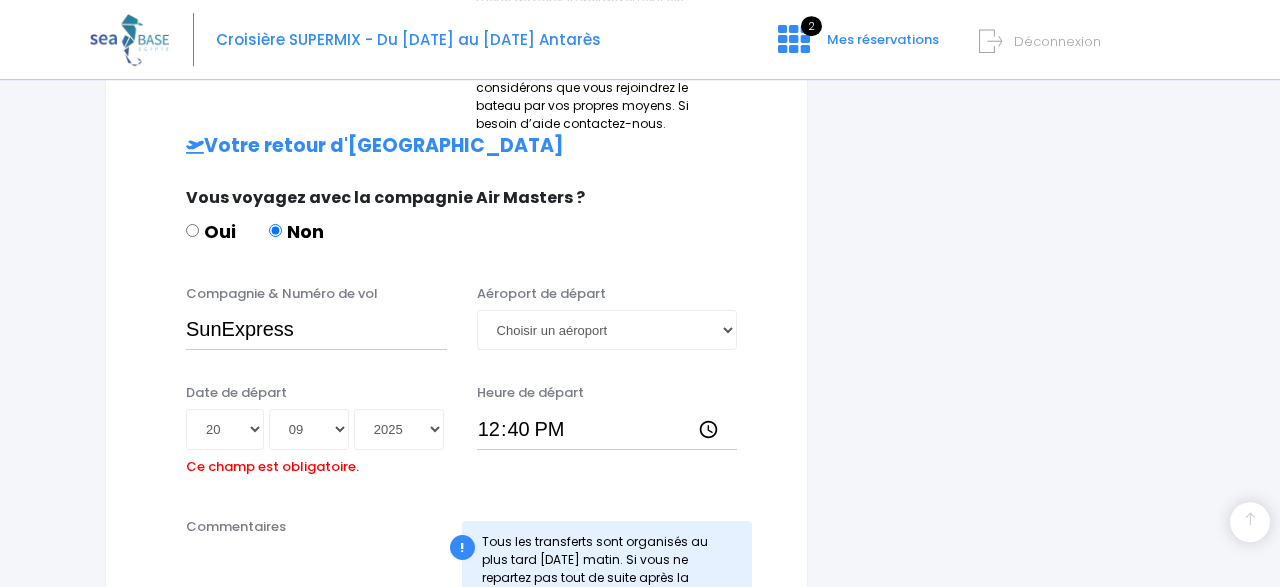 click on "Heure de départ
12:40" at bounding box center (607, 432) 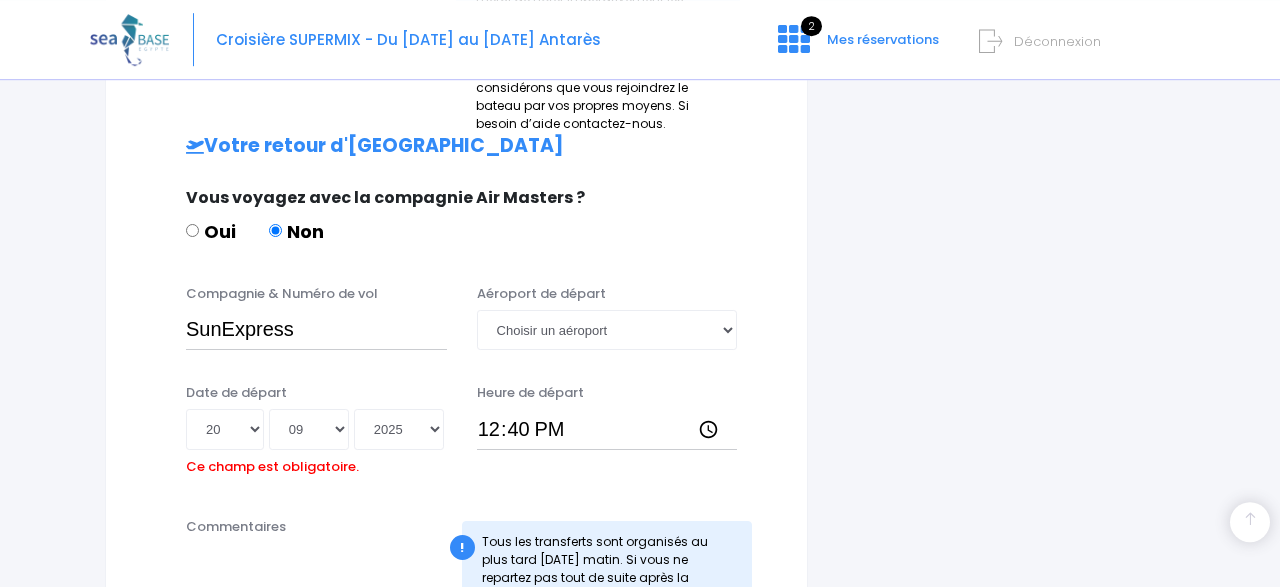 scroll, scrollTop: 936, scrollLeft: 0, axis: vertical 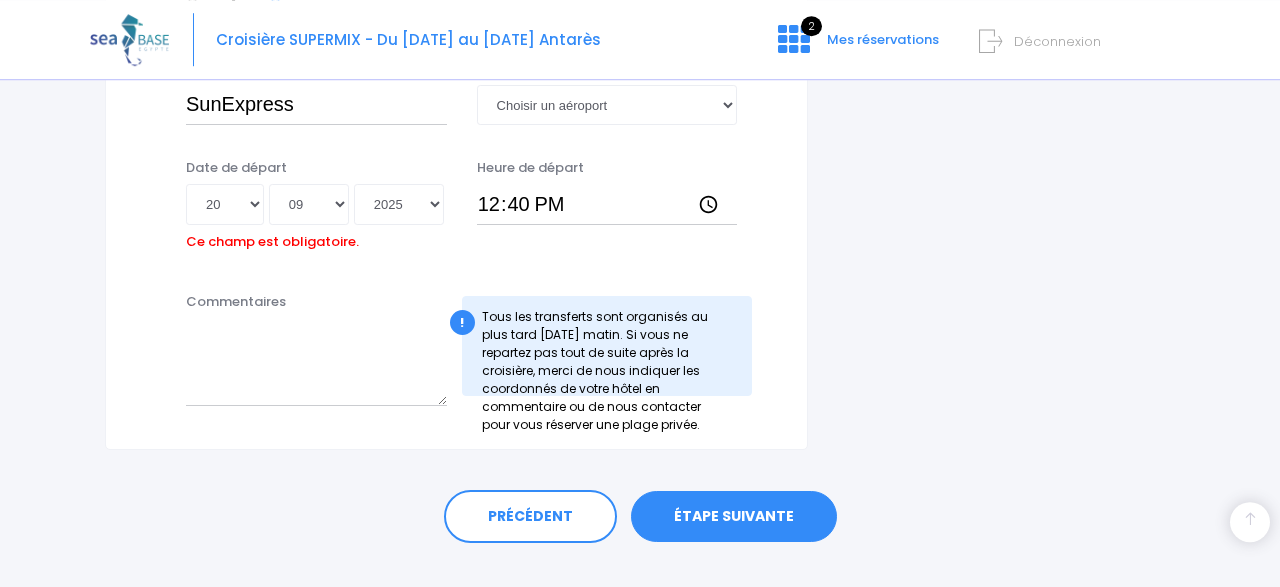 click on "ÉTAPE SUIVANTE" at bounding box center [734, 517] 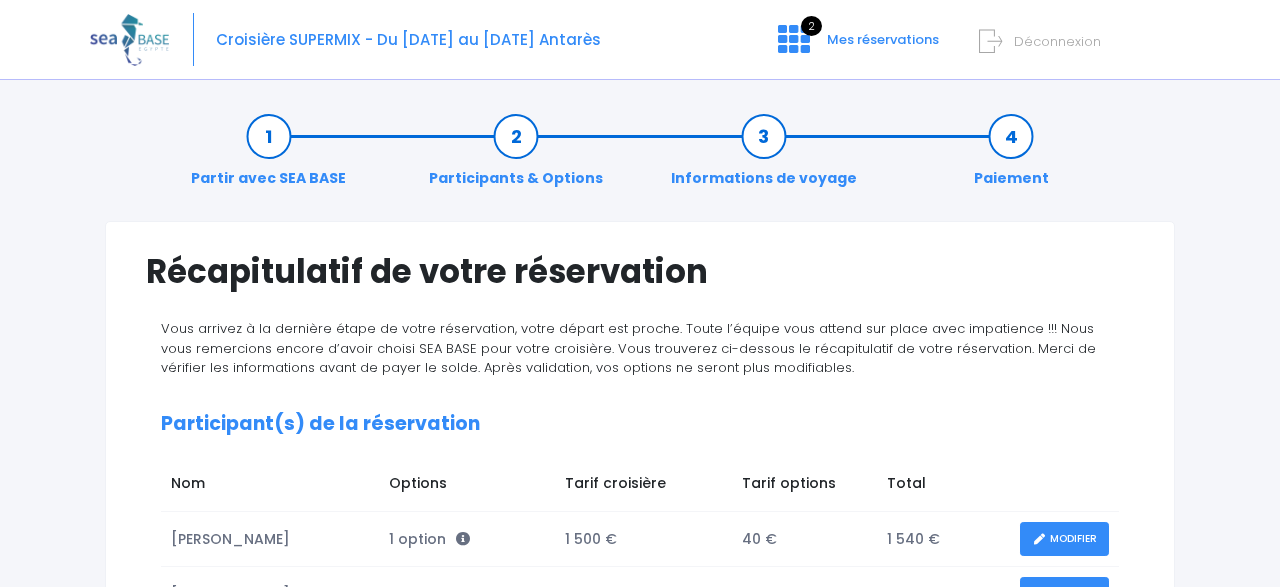 scroll, scrollTop: 0, scrollLeft: 0, axis: both 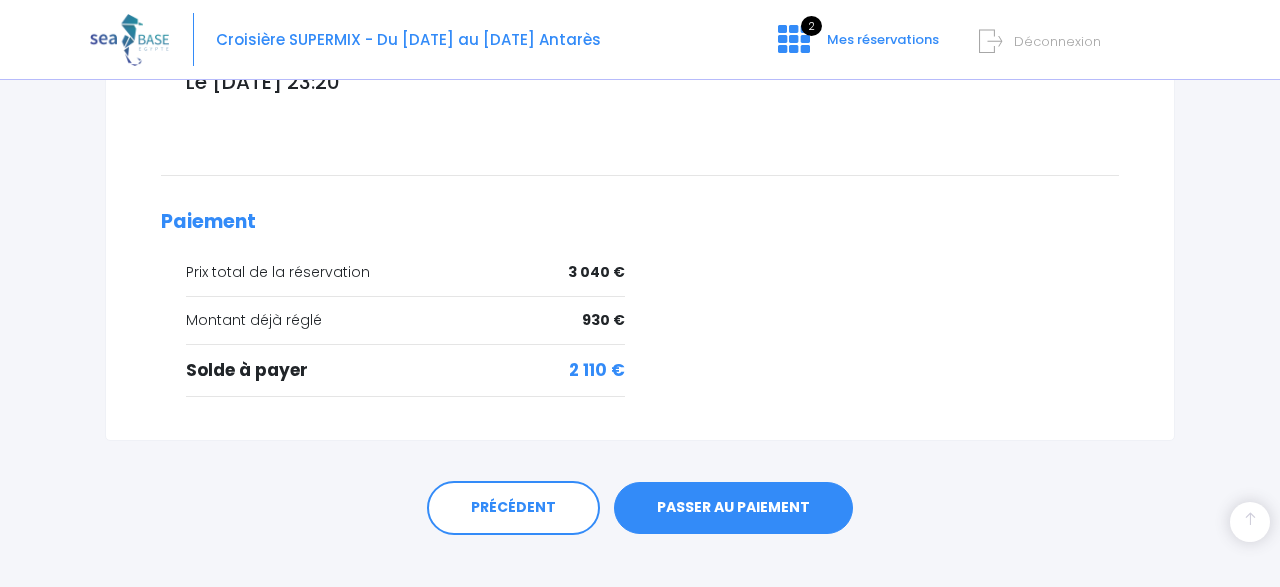 click on "PASSER AU PAIEMENT" at bounding box center (733, 508) 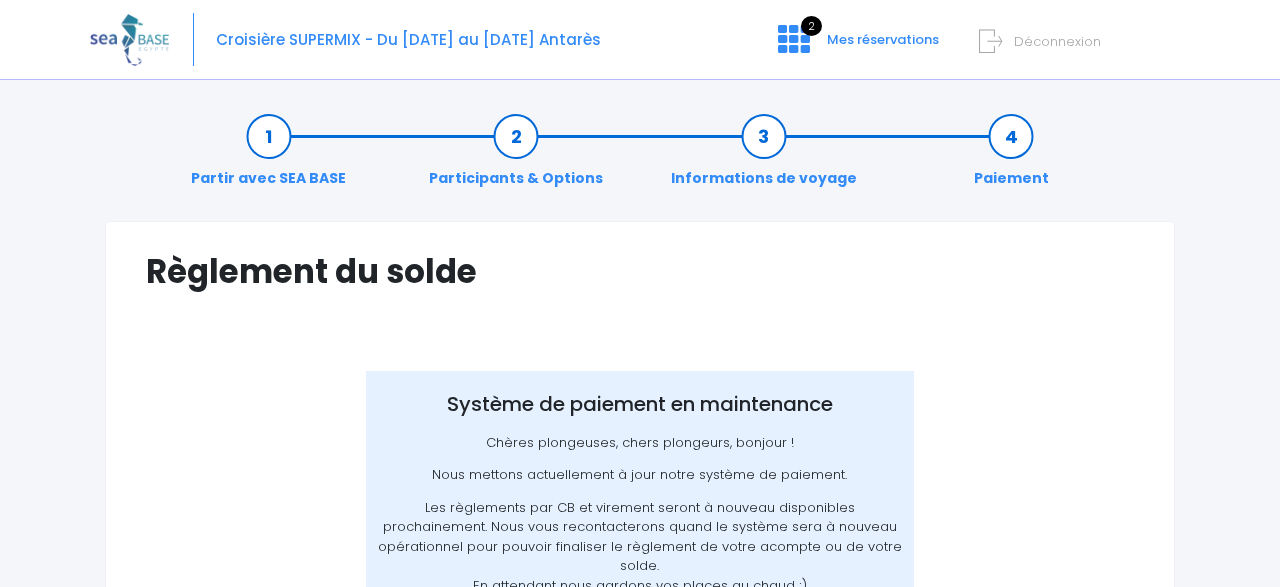 scroll, scrollTop: 0, scrollLeft: 0, axis: both 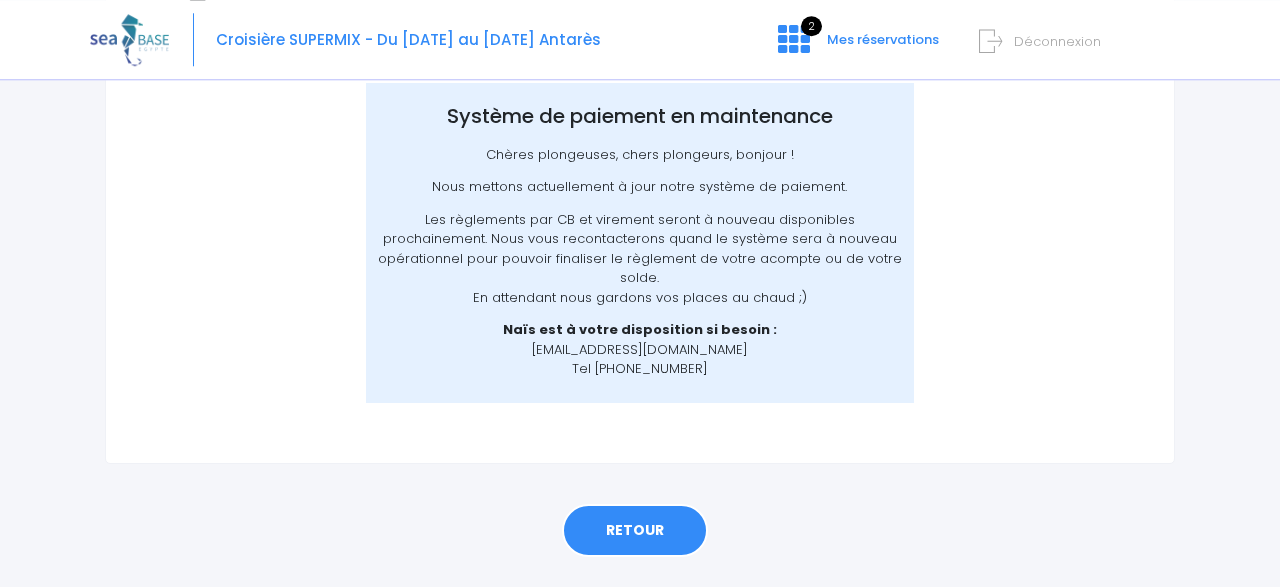 click on "RETOUR" at bounding box center [635, 531] 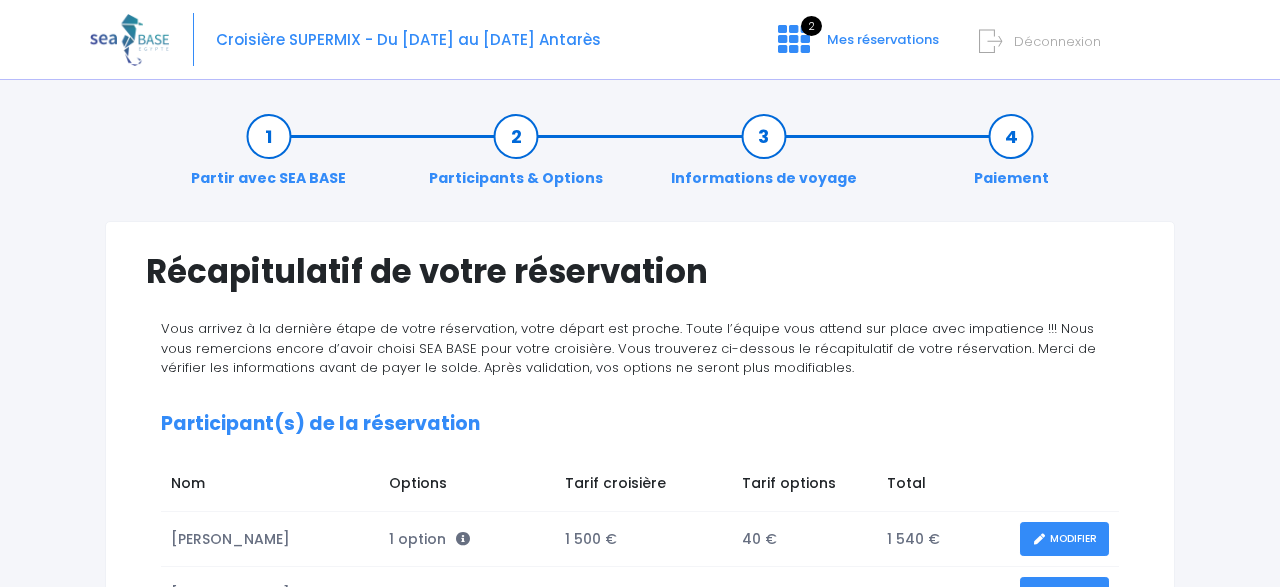 scroll, scrollTop: 0, scrollLeft: 0, axis: both 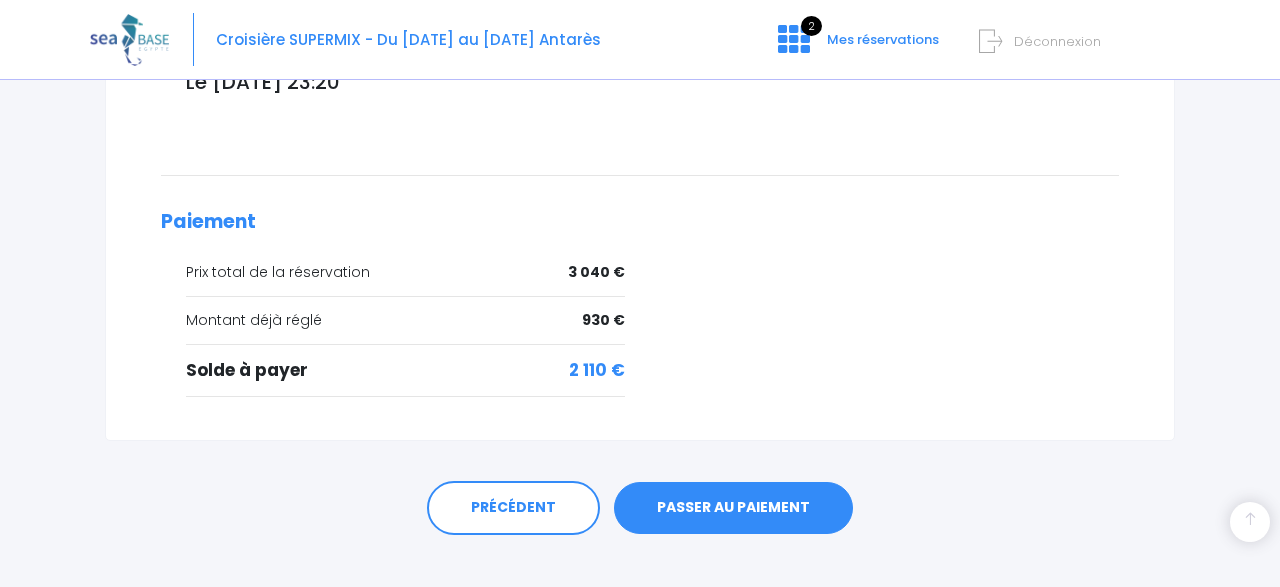 click on "PASSER AU PAIEMENT" at bounding box center [733, 508] 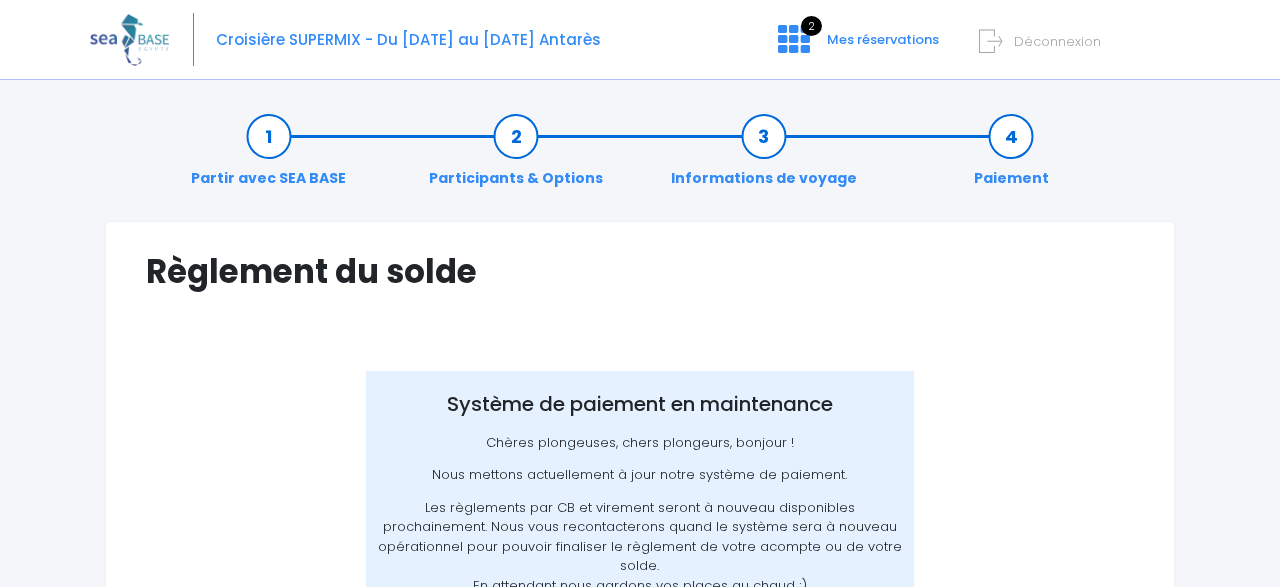 scroll, scrollTop: 0, scrollLeft: 0, axis: both 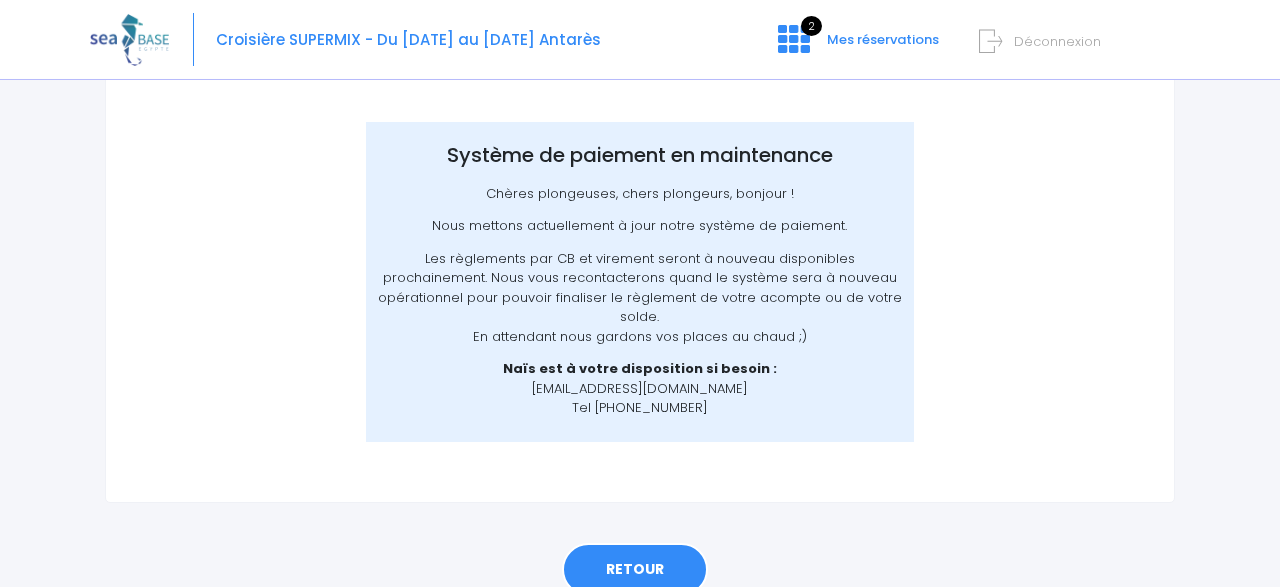click on "RETOUR" at bounding box center (635, 570) 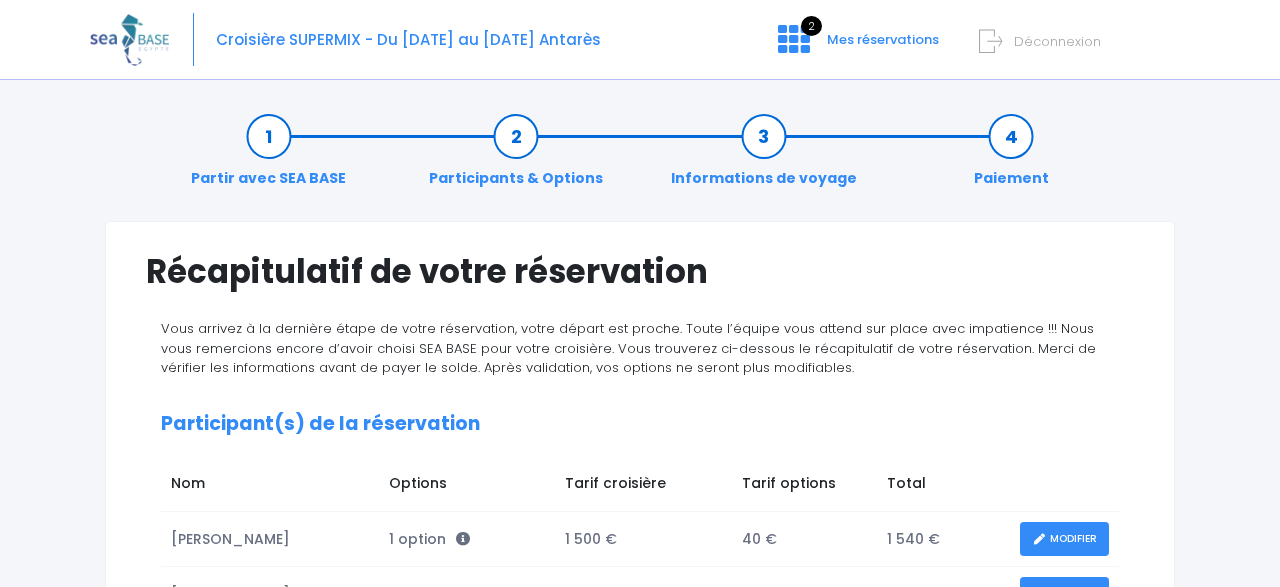 scroll, scrollTop: 0, scrollLeft: 0, axis: both 